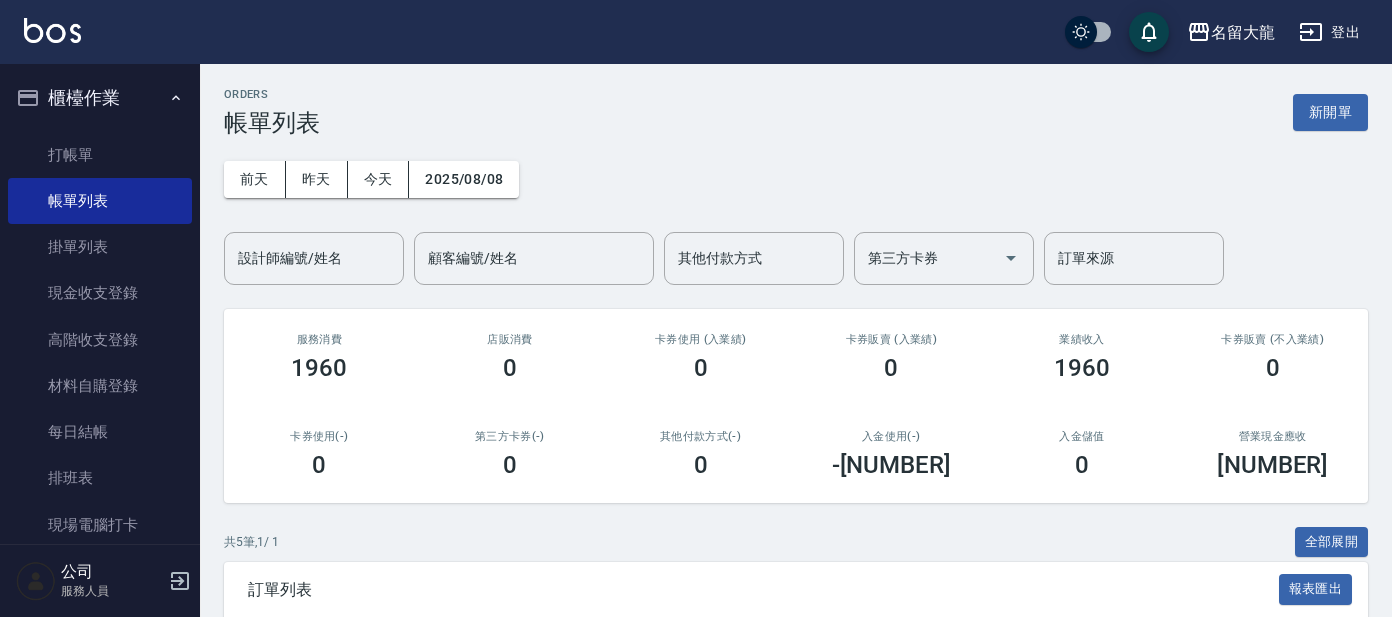 scroll, scrollTop: 0, scrollLeft: 0, axis: both 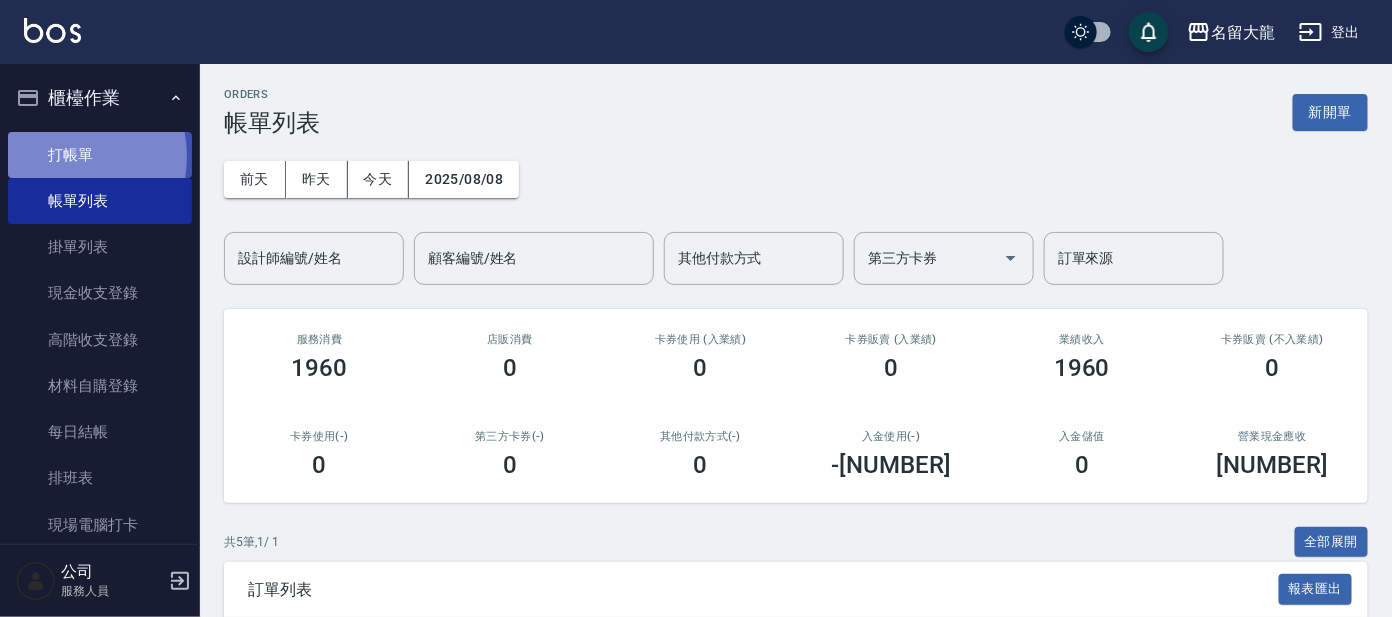 click on "打帳單" at bounding box center (100, 155) 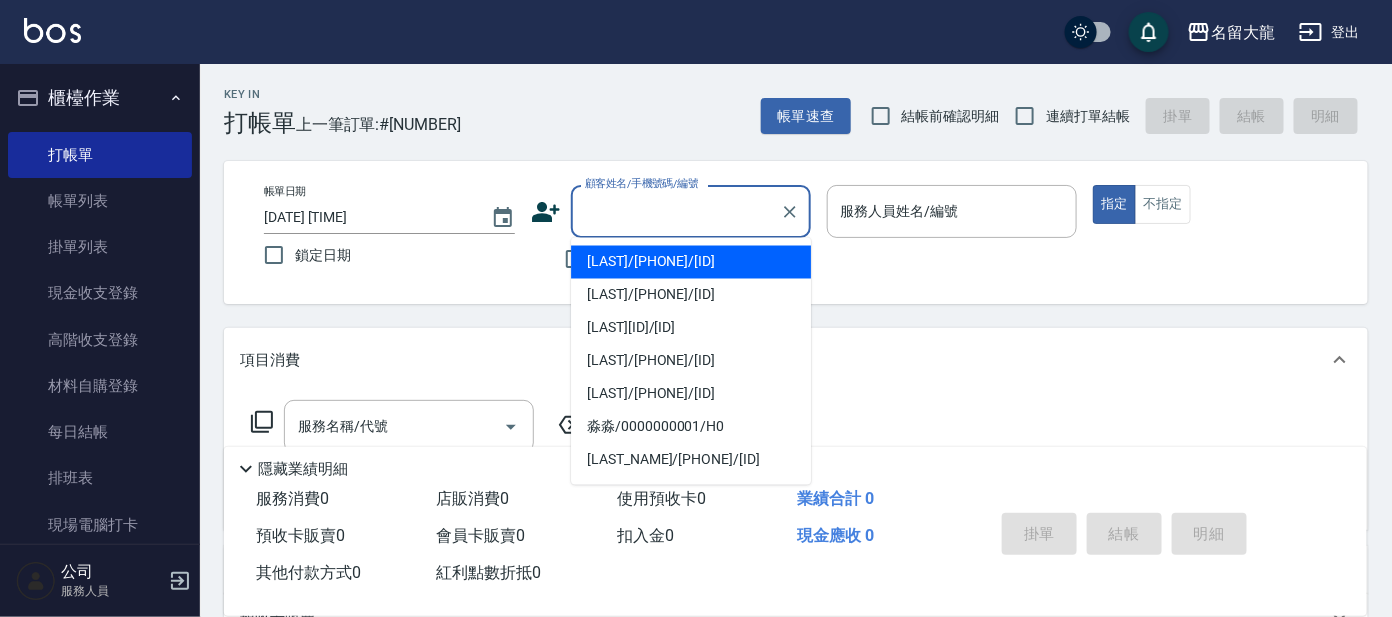 click on "顧客姓名/手機號碼/編號" at bounding box center (676, 211) 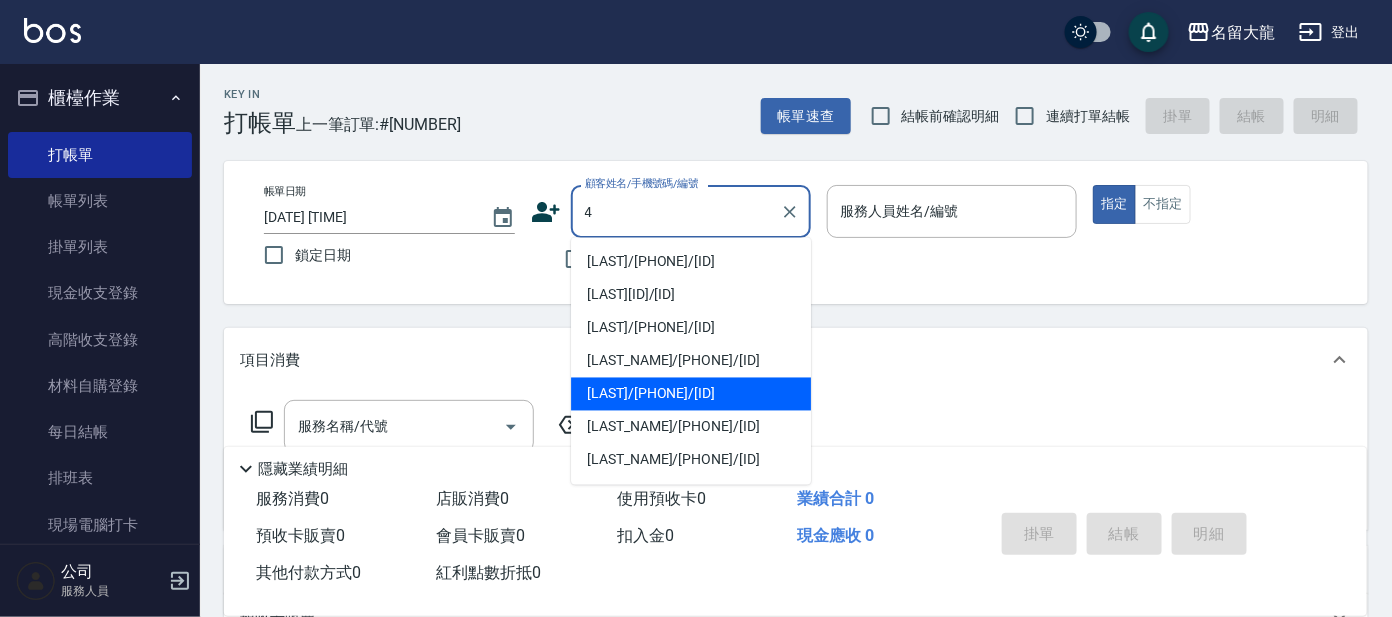click on "4" at bounding box center (676, 211) 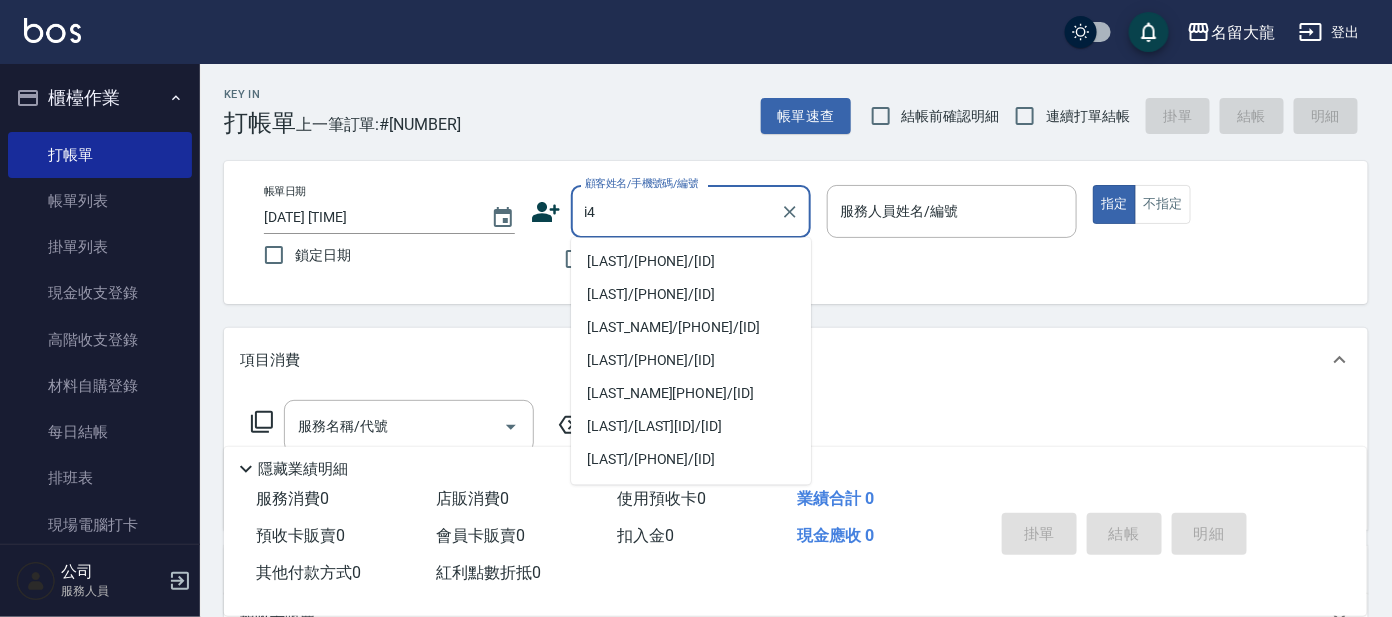 click on "[LAST]/[PHONE]/[ID]" at bounding box center (691, 262) 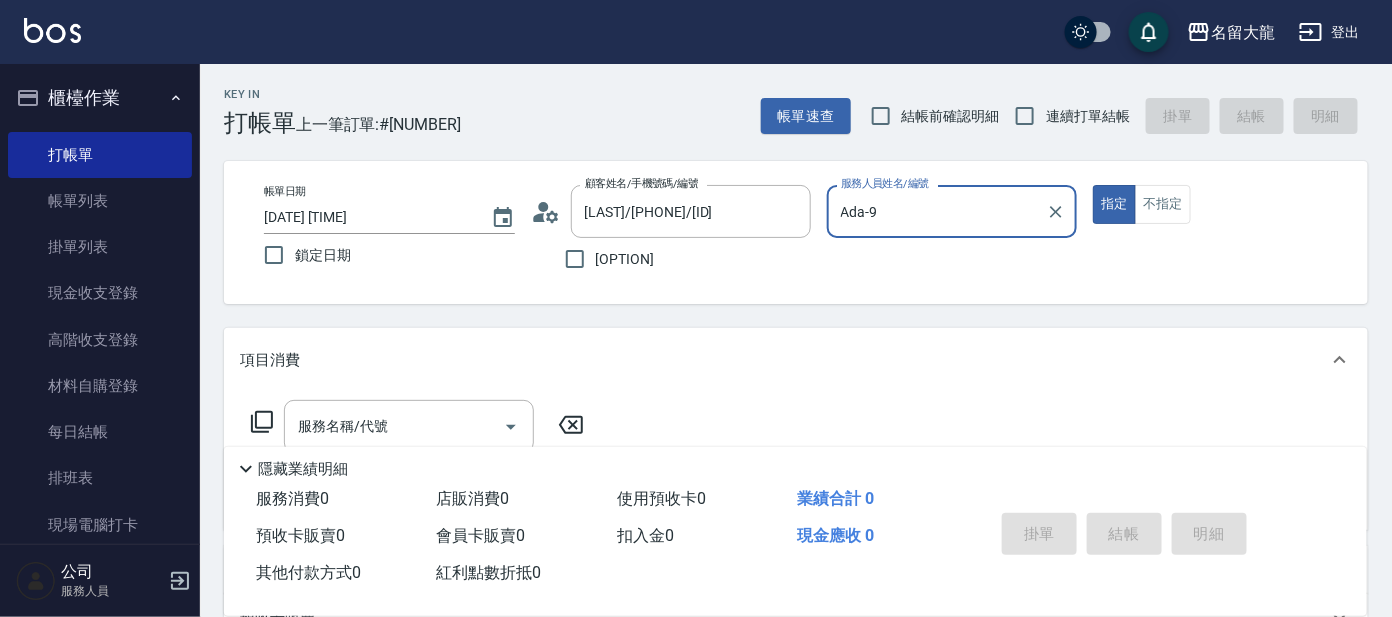 type on "Ada-9" 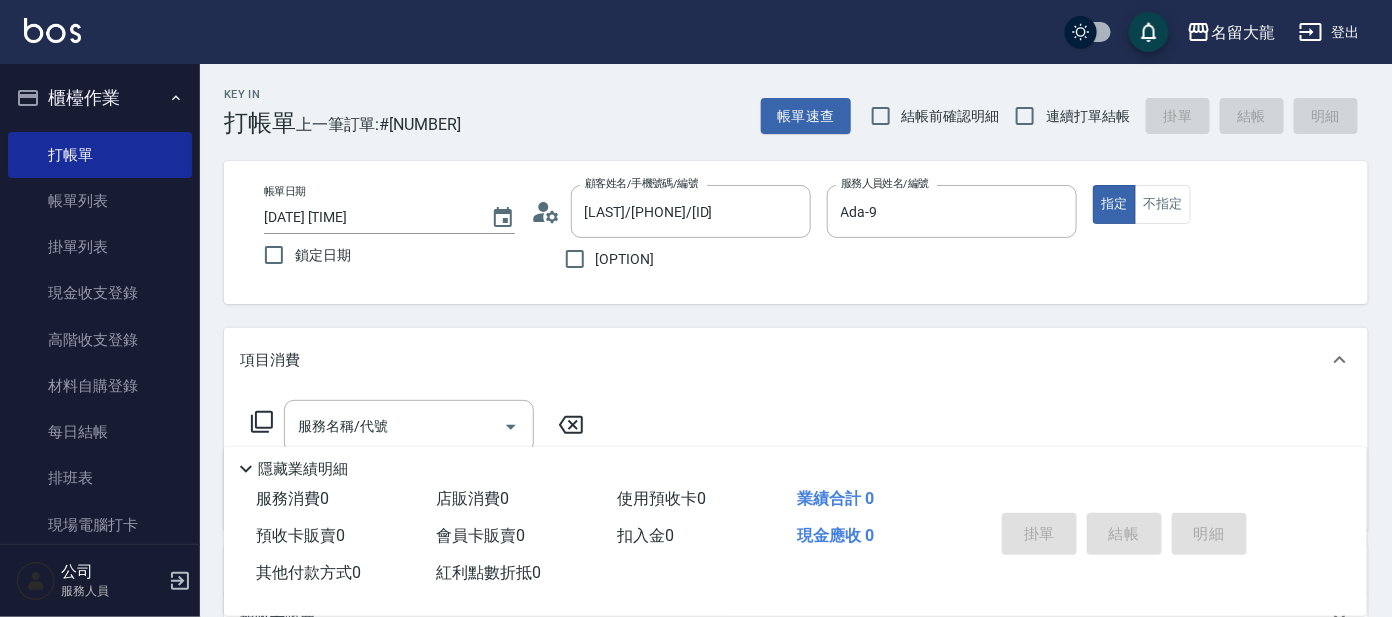 click 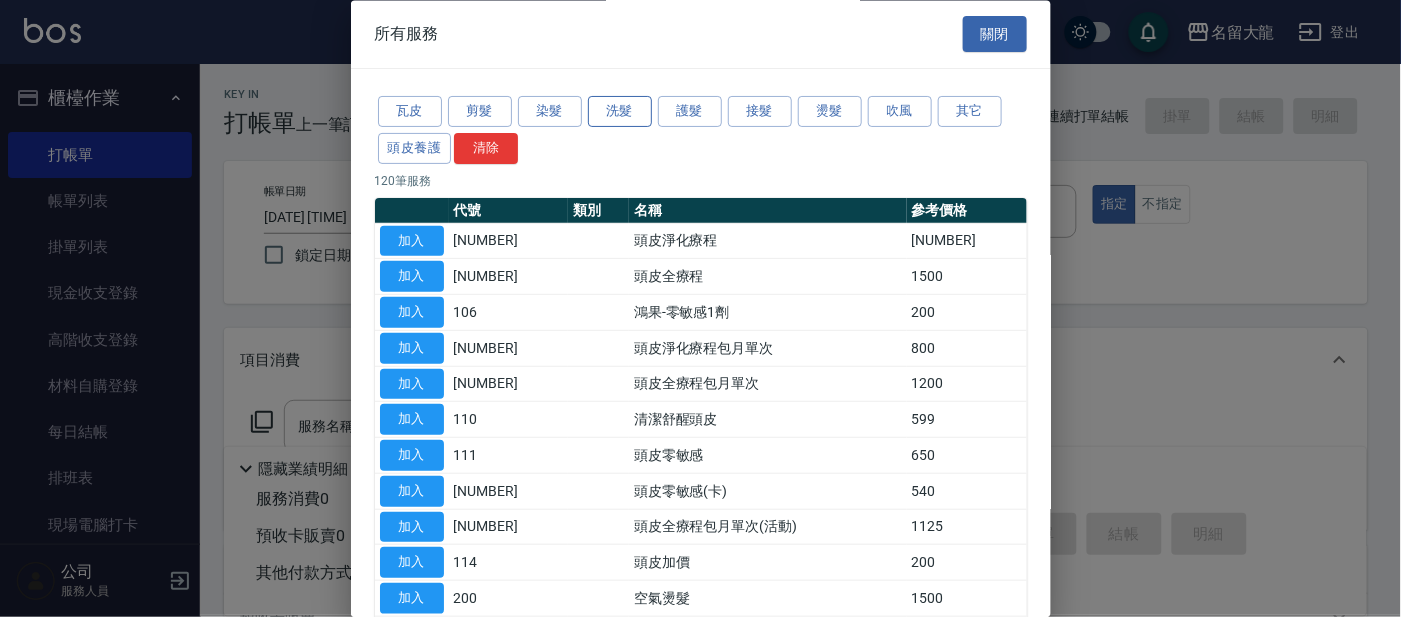 click on "洗髮" at bounding box center (620, 112) 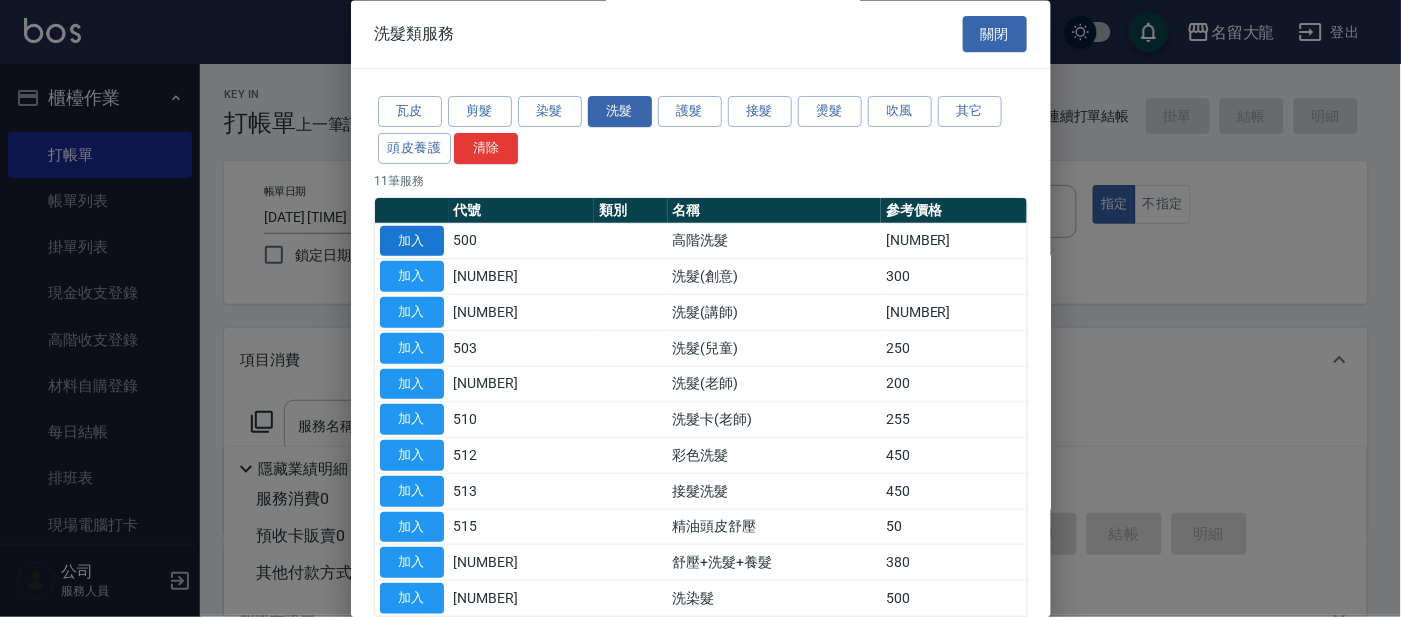 click on "加入" at bounding box center [412, 241] 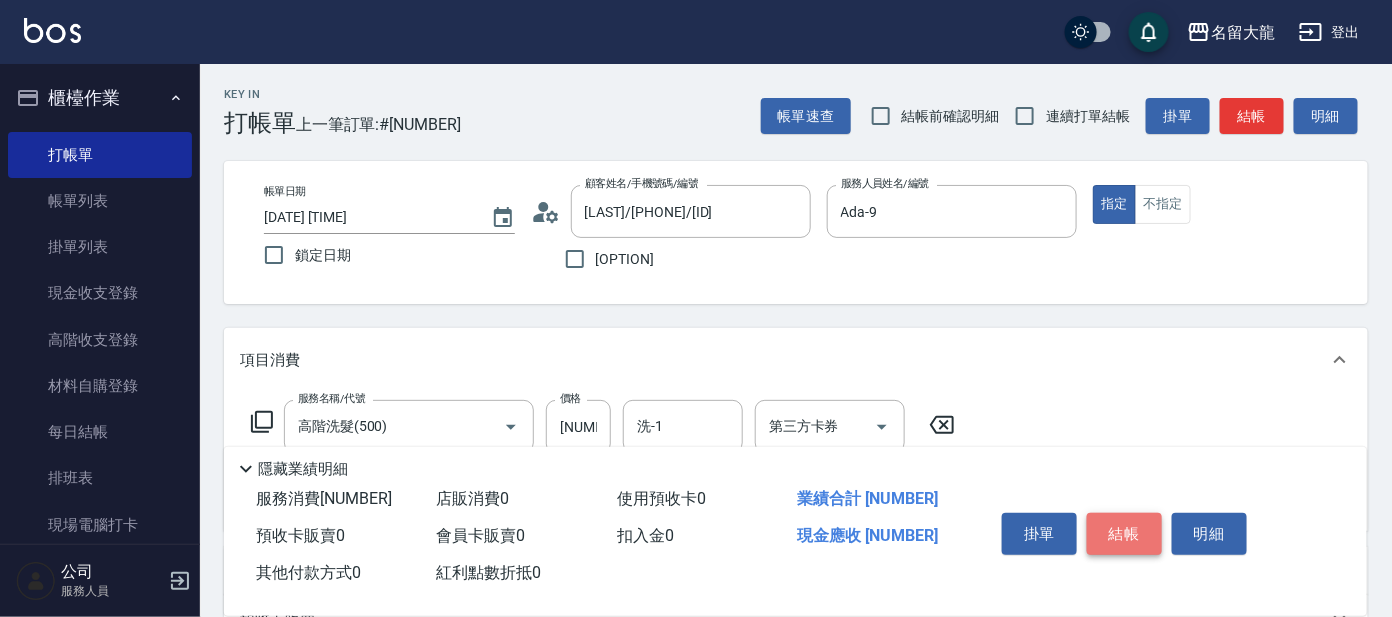 click on "結帳" at bounding box center [1124, 534] 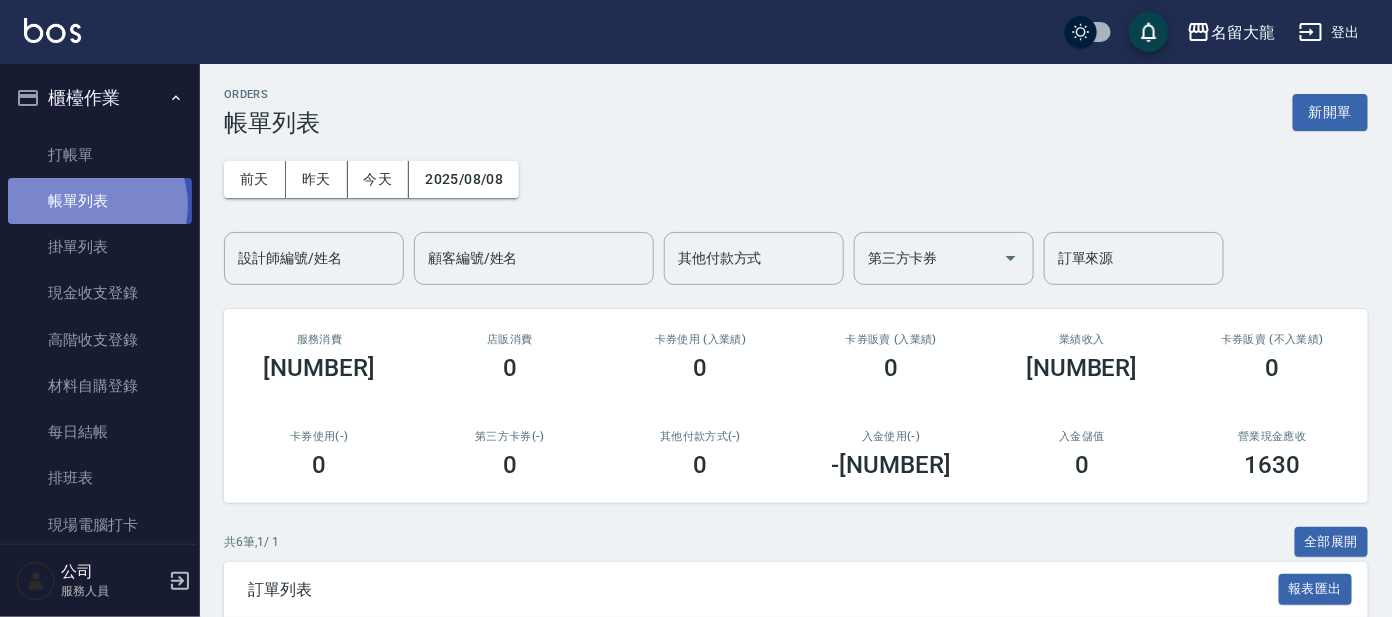 click on "帳單列表" at bounding box center (100, 201) 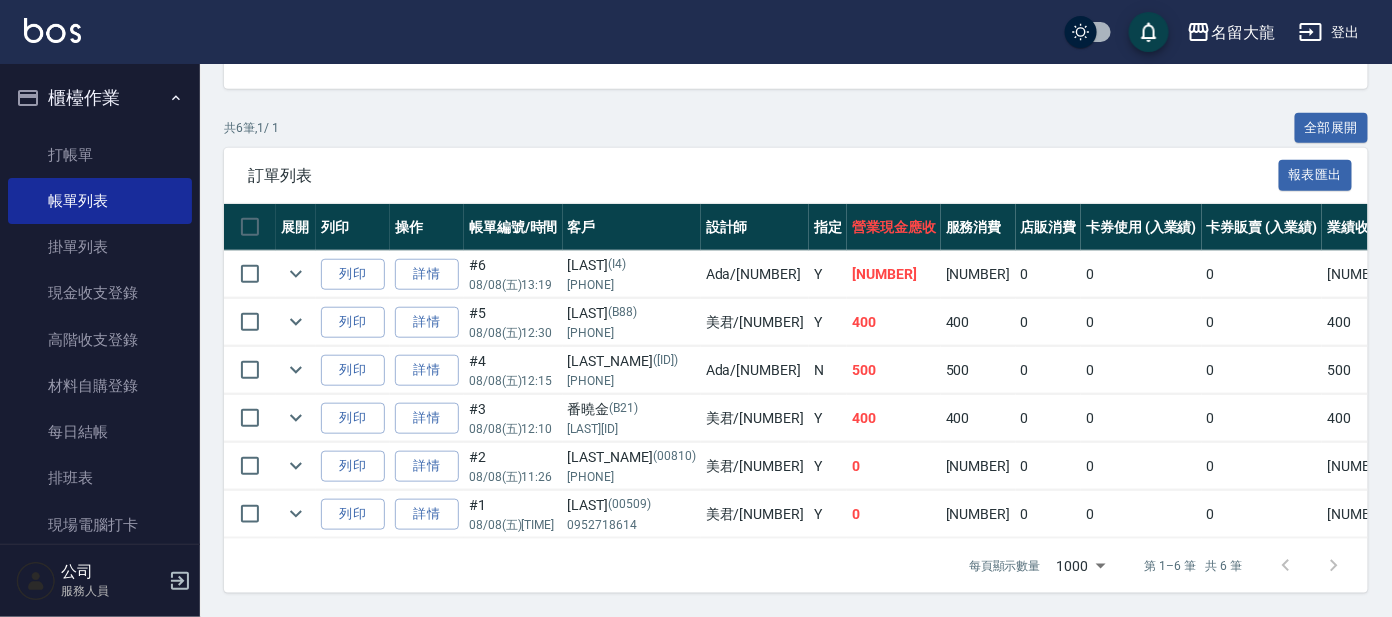 scroll, scrollTop: 431, scrollLeft: 0, axis: vertical 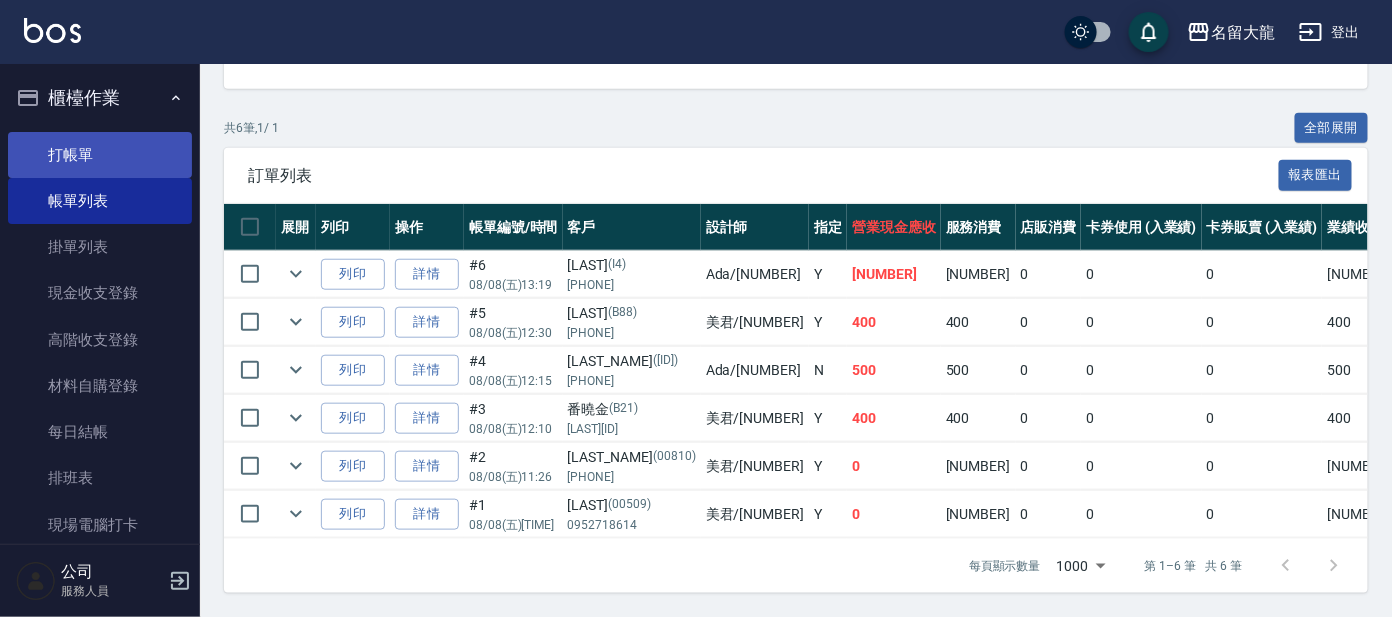 click on "打帳單" at bounding box center [100, 155] 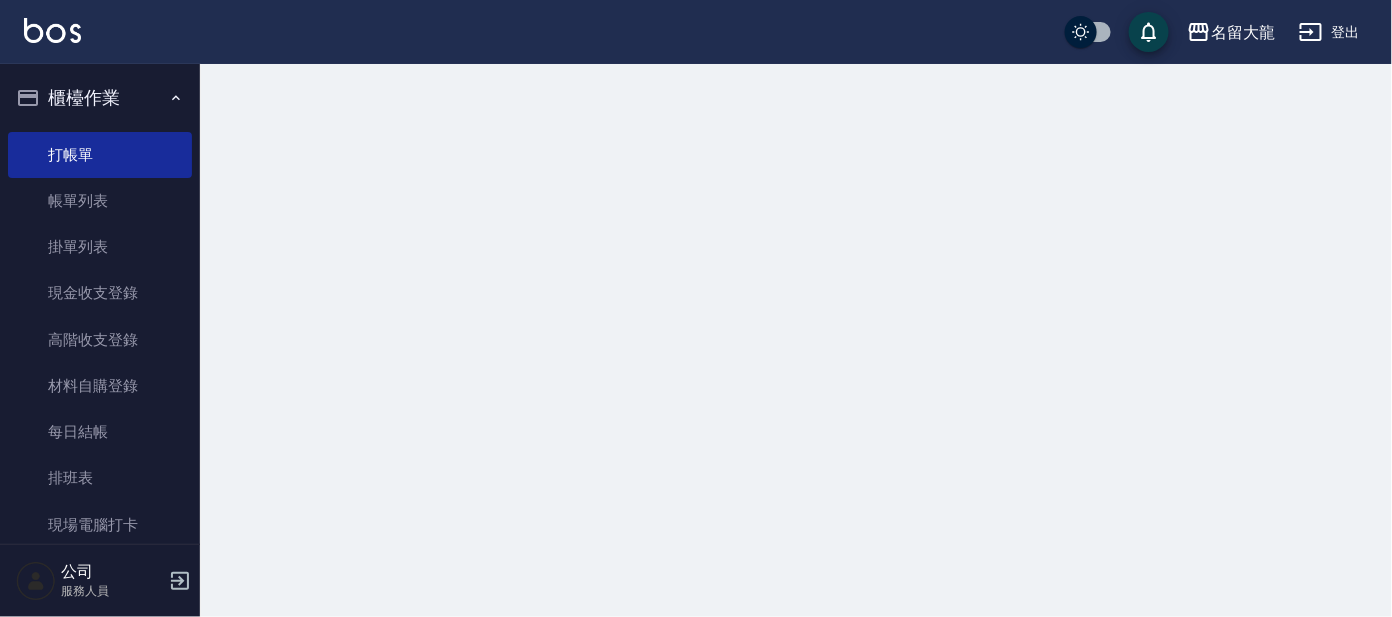 scroll, scrollTop: 0, scrollLeft: 0, axis: both 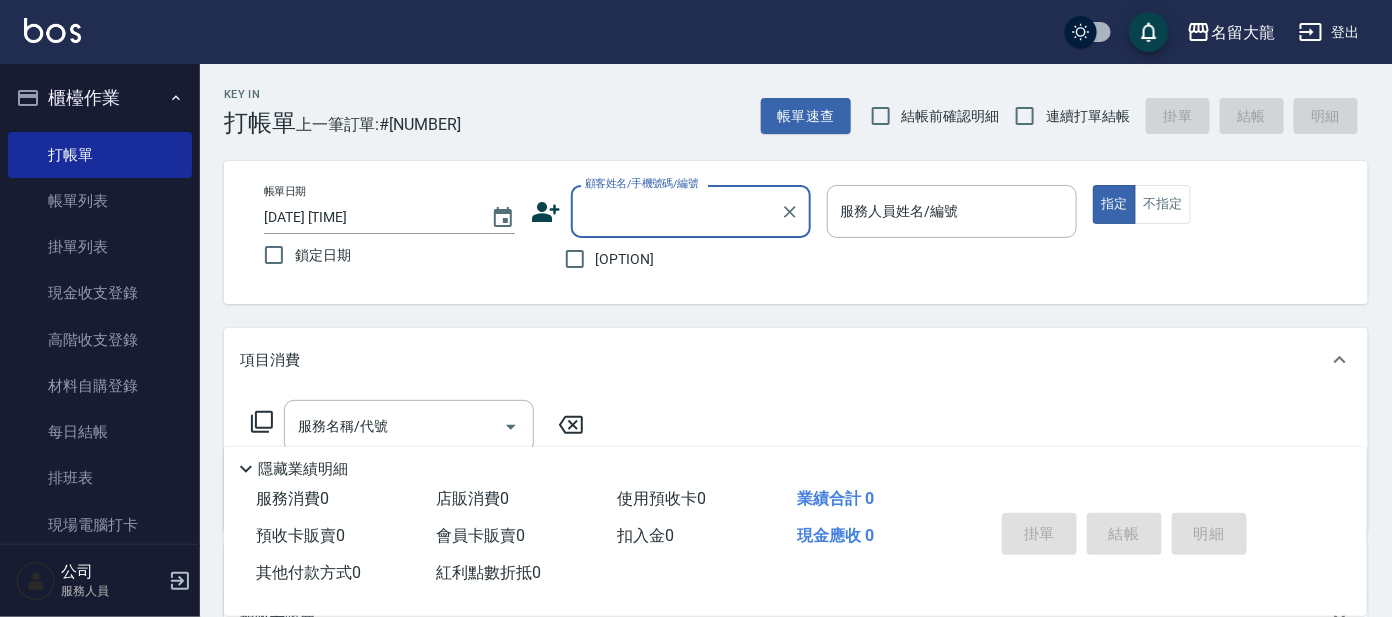 click on "顧客姓名/手機號碼/編號" at bounding box center (676, 211) 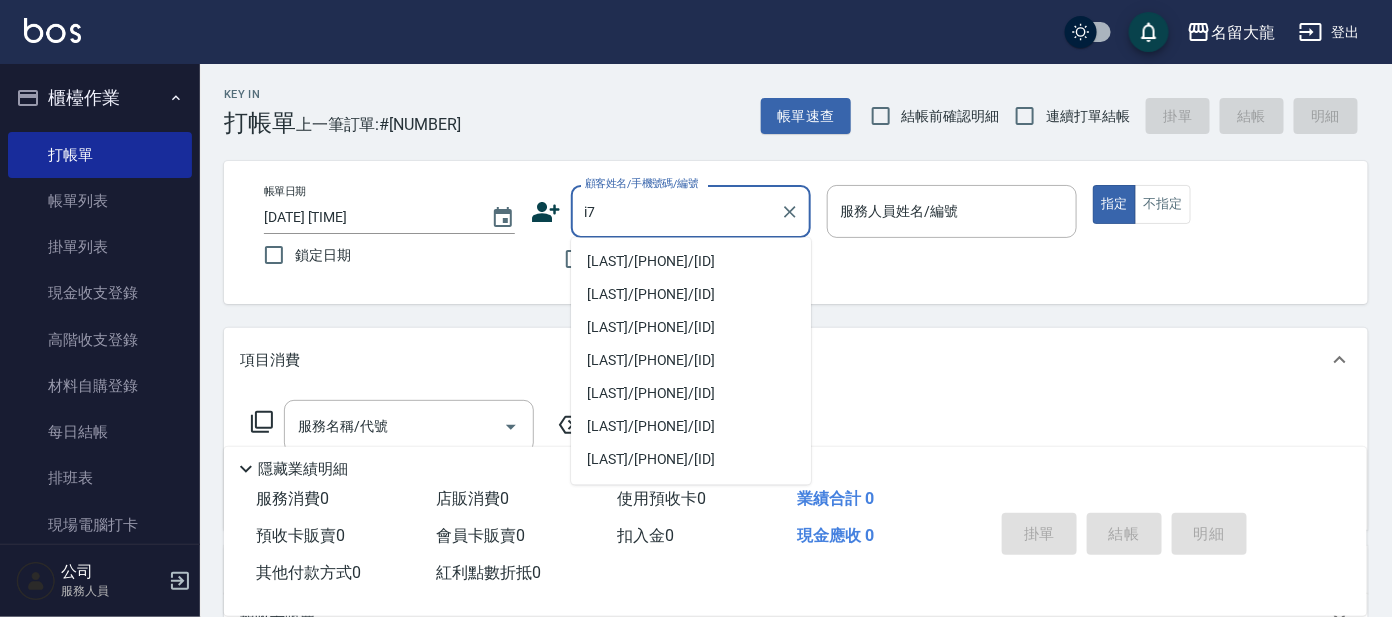 click on "[LAST]/[PHONE]/[ID]" at bounding box center (691, 262) 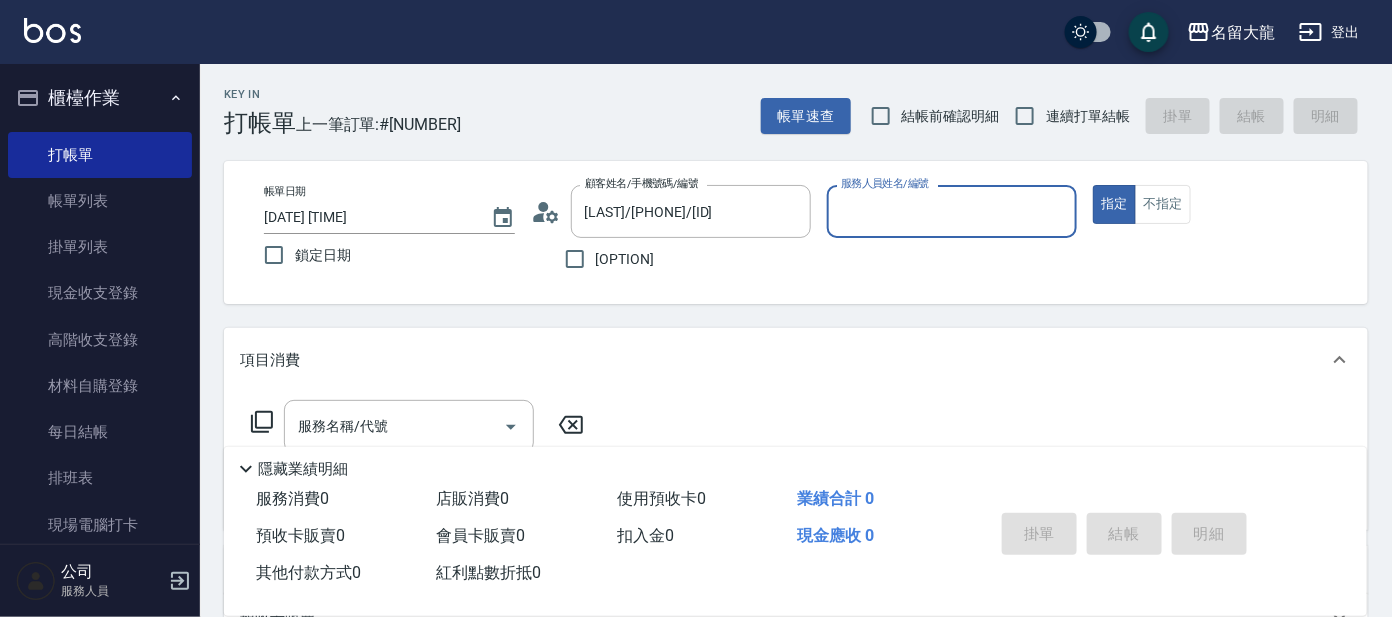 type on "Ada-9" 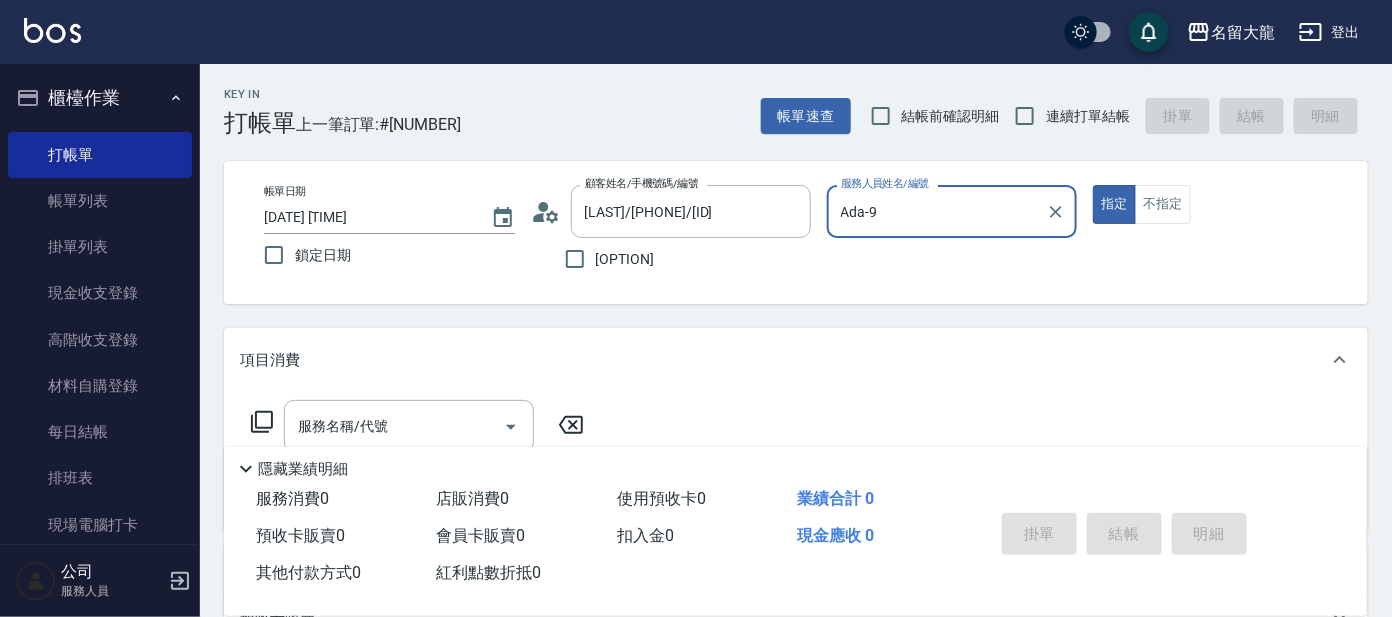 click 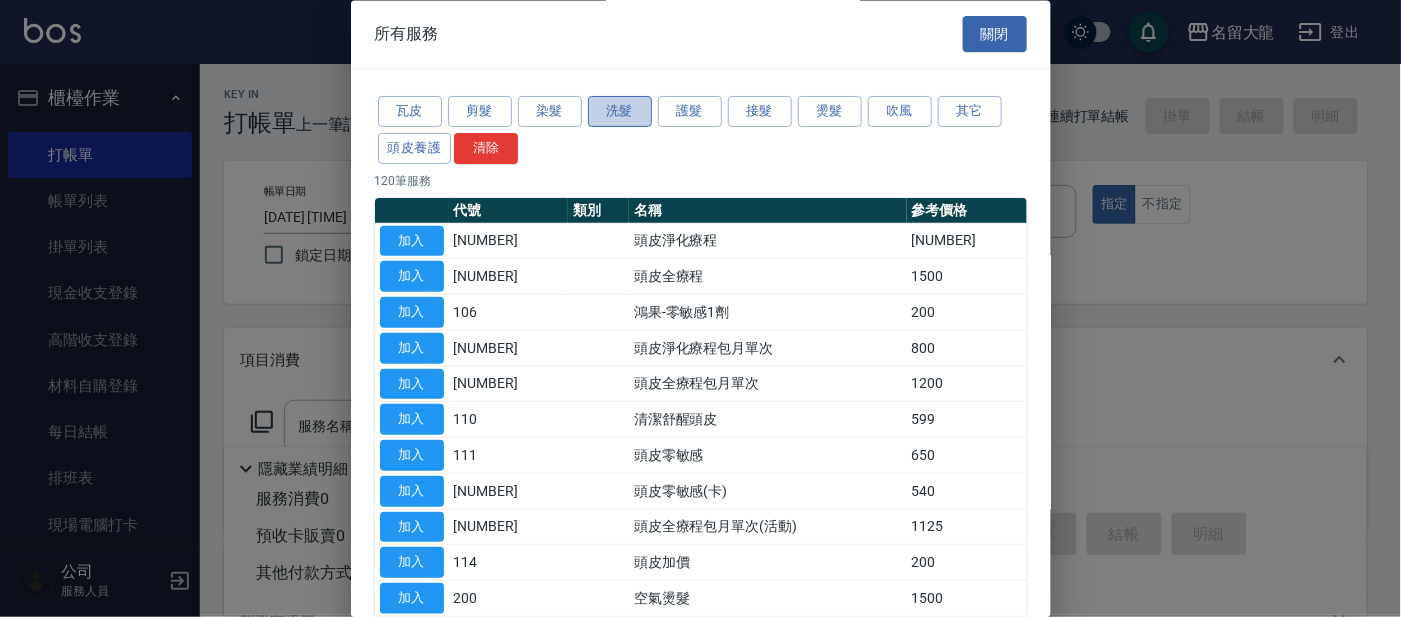 click on "洗髮" at bounding box center (620, 112) 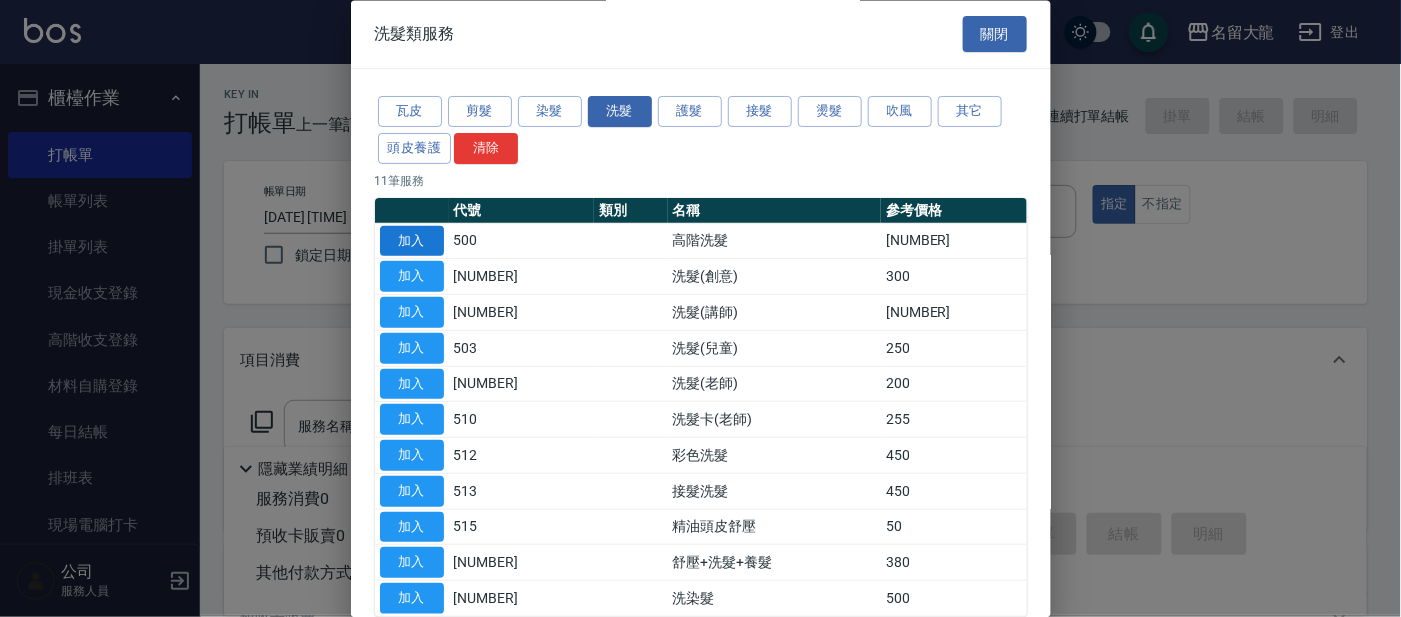 click on "加入" at bounding box center (412, 241) 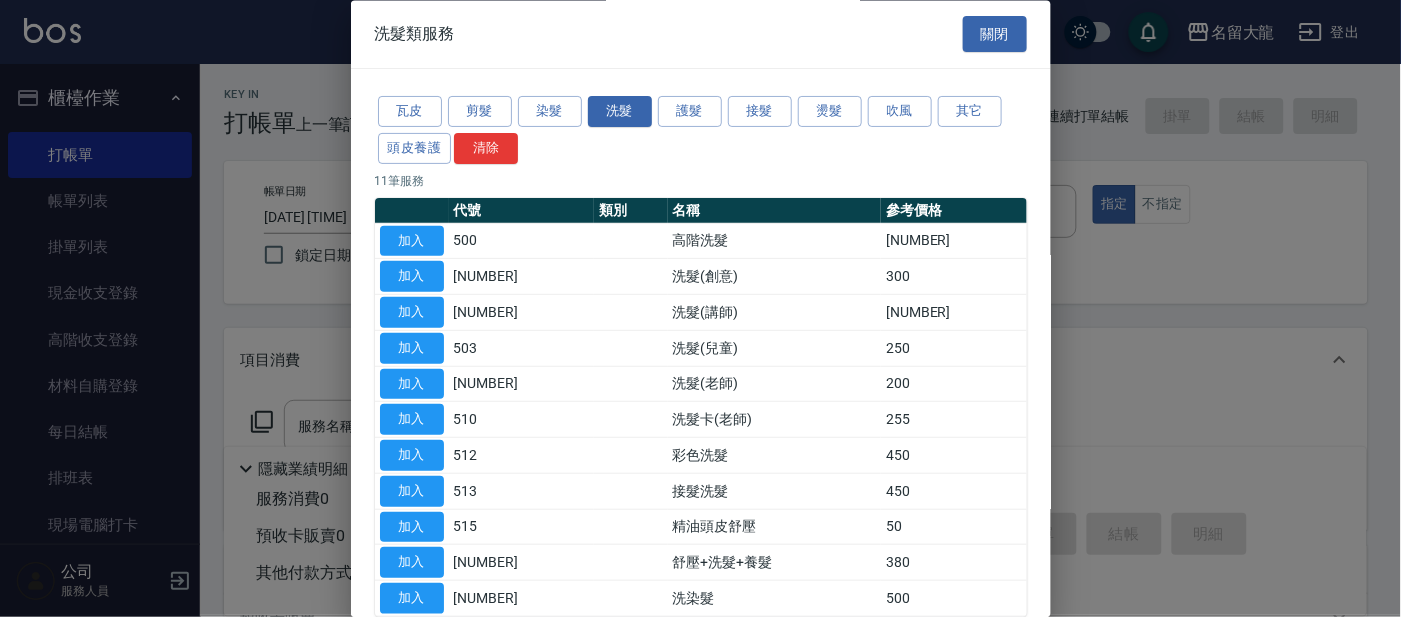 type on "高階洗髮(500)" 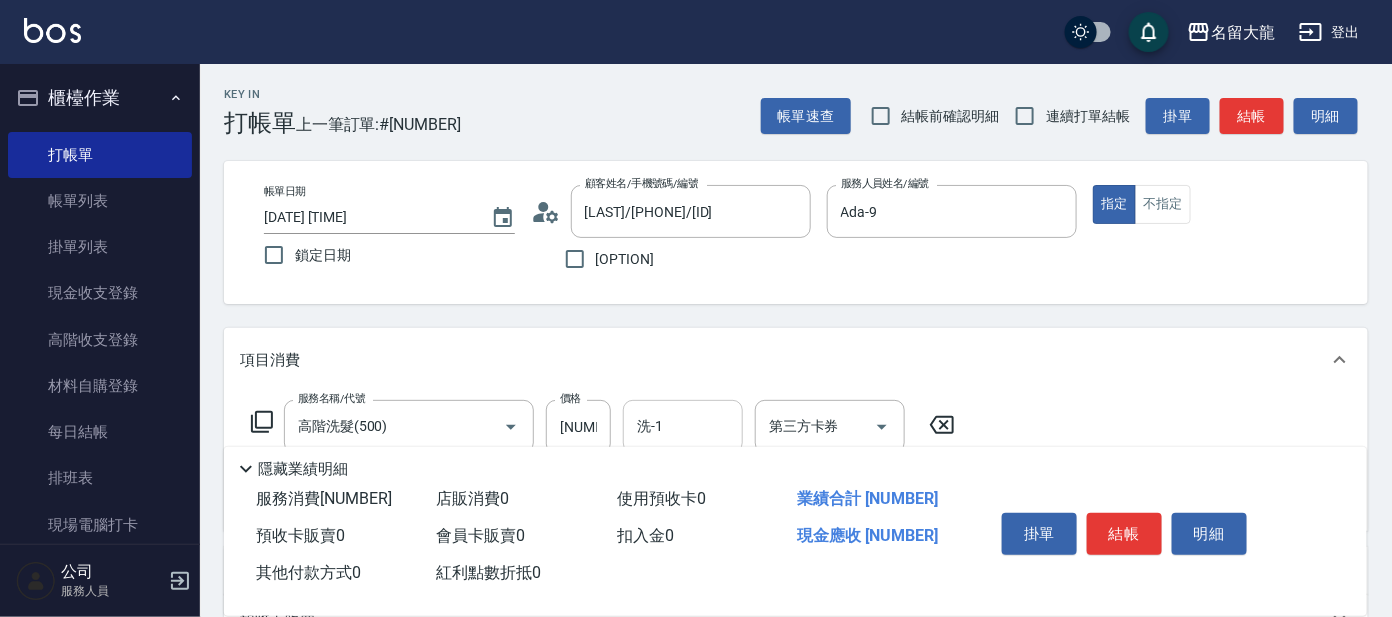 click on "洗-1" at bounding box center (683, 426) 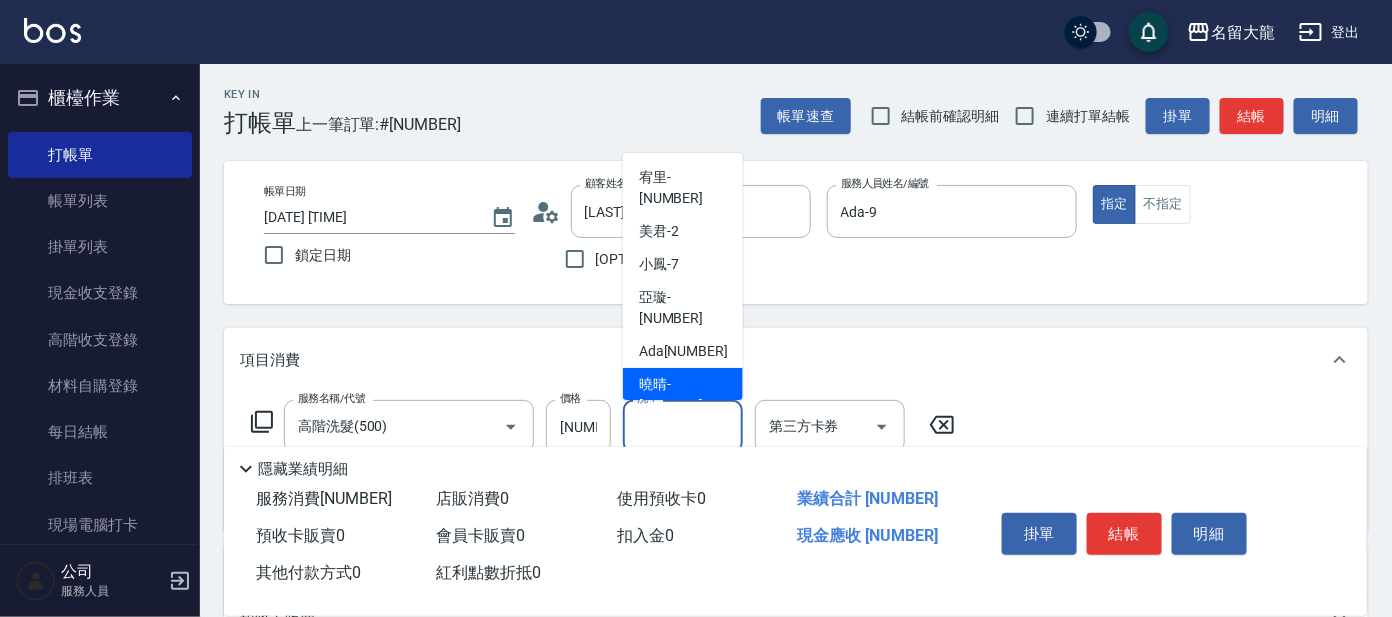 click on "[LAST] - [NUMBER]" at bounding box center [683, 395] 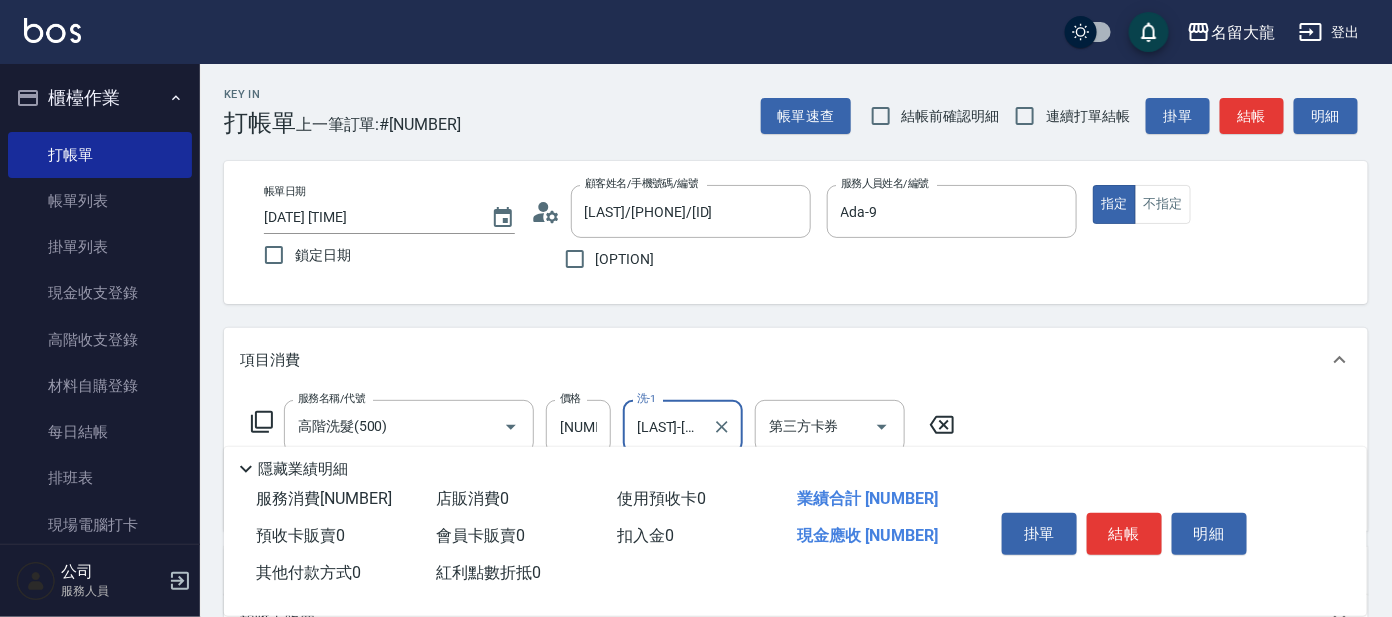click on "[LAST]-[NUMBER]" at bounding box center (668, 426) 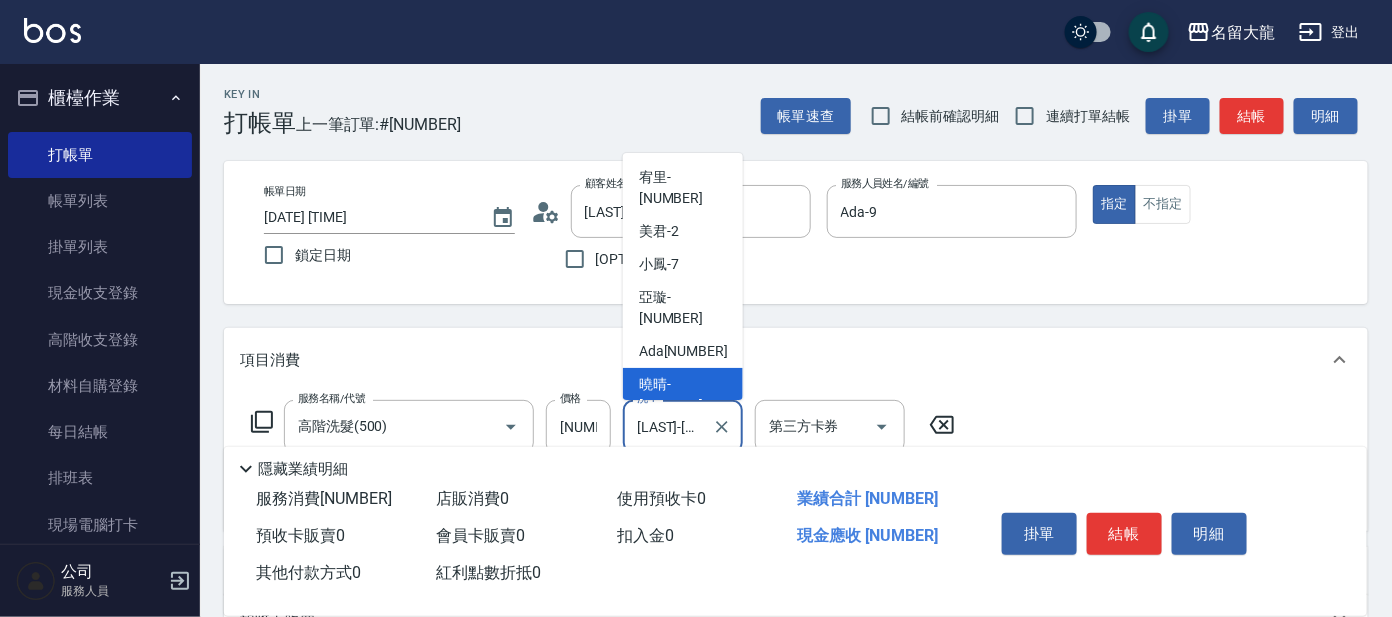 click on "[LAST_NAME] -[NUMBER]" at bounding box center (683, 449) 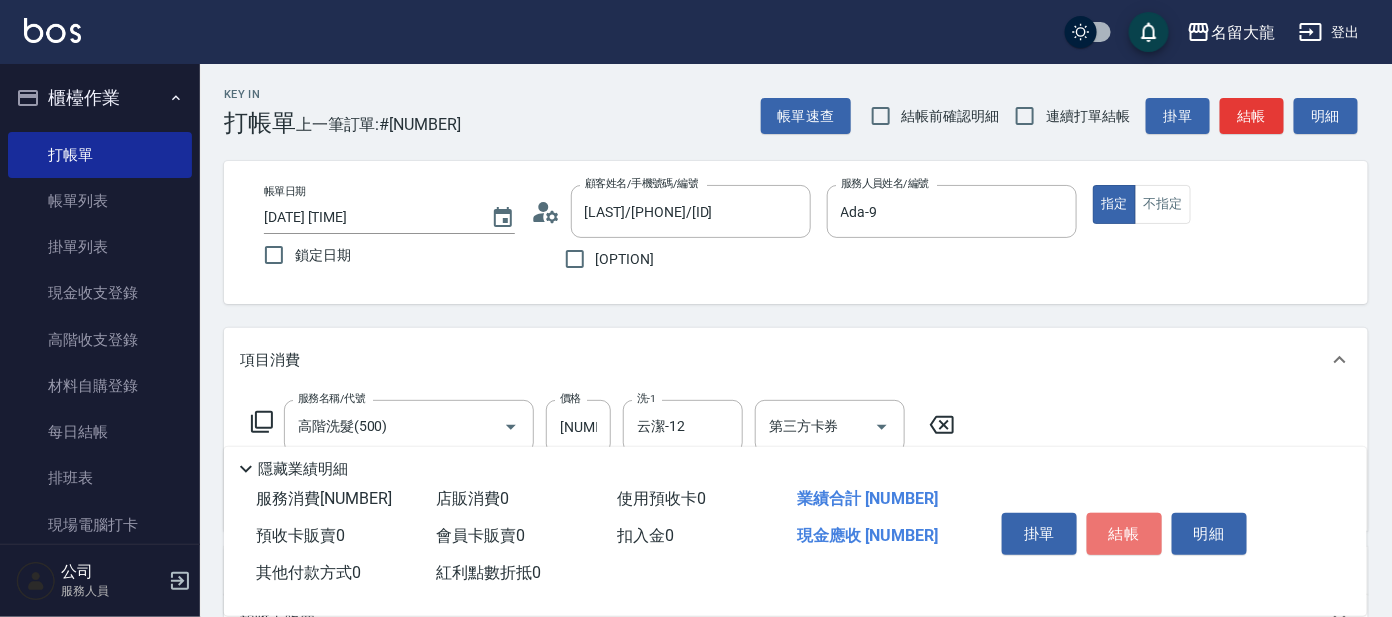 click on "結帳" at bounding box center [1124, 534] 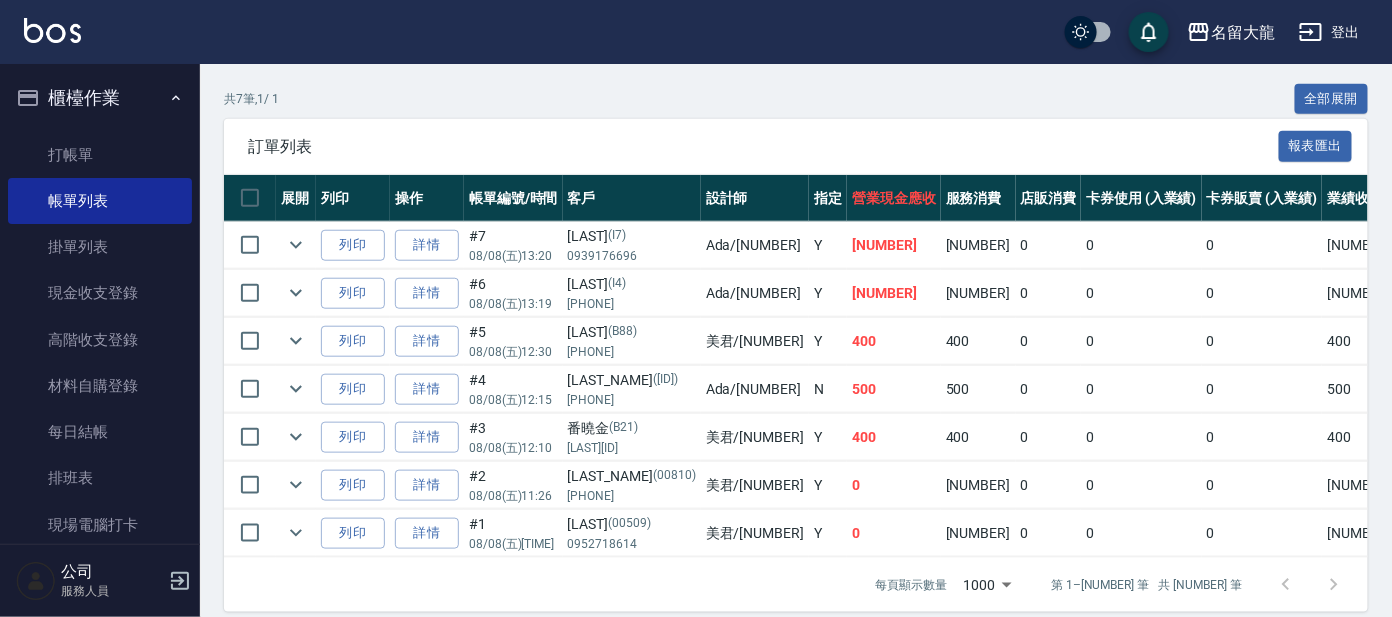 scroll, scrollTop: 479, scrollLeft: 0, axis: vertical 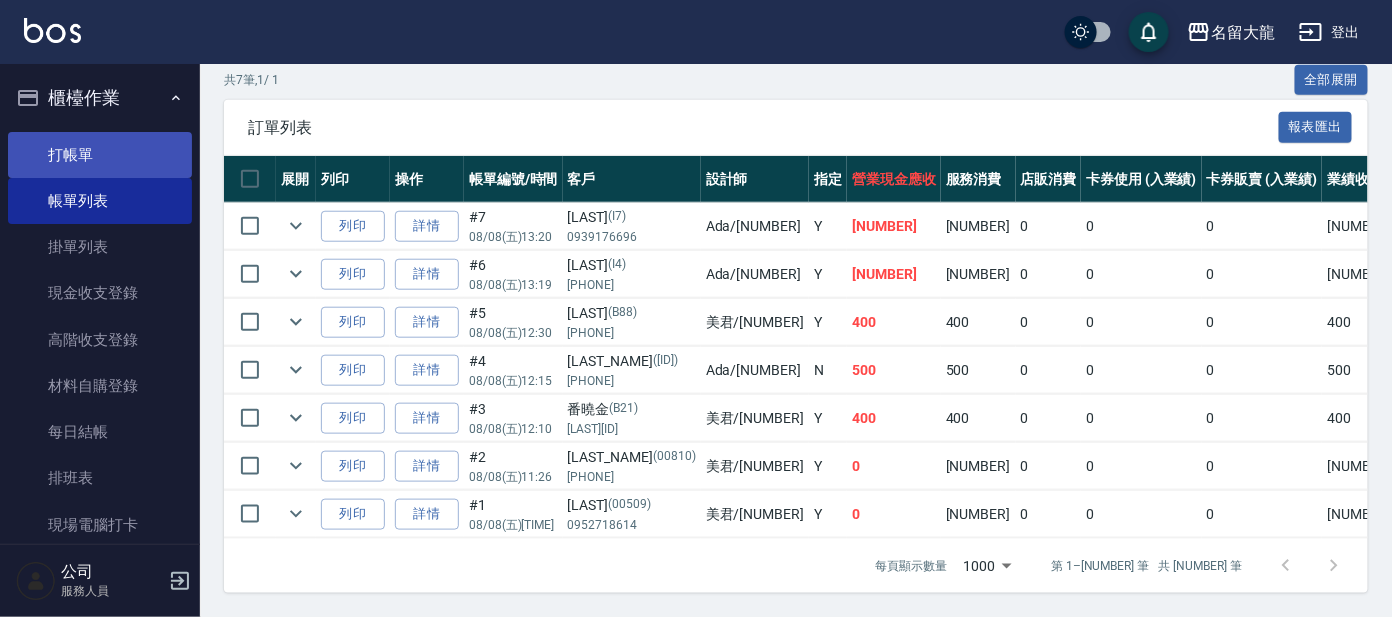 drag, startPoint x: 84, startPoint y: 143, endPoint x: 91, endPoint y: 133, distance: 12.206555 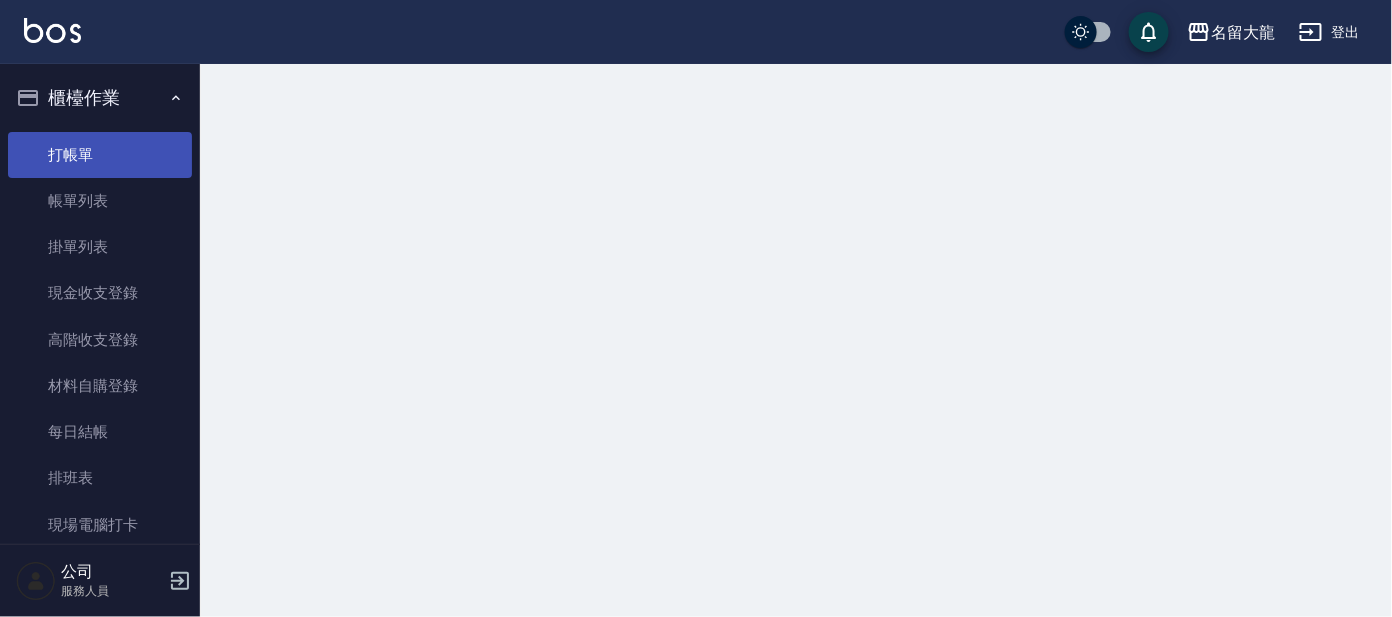 scroll, scrollTop: 0, scrollLeft: 0, axis: both 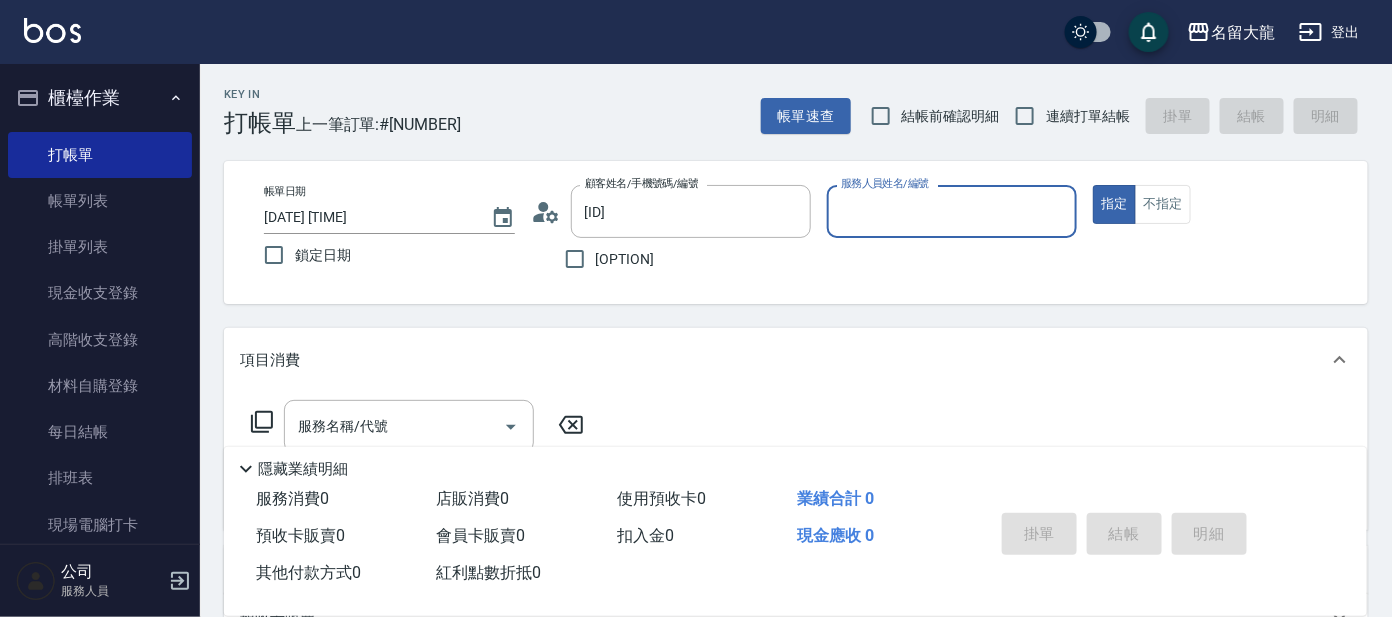 type on "[LAST_NAME]/[PHONE]/[ID]" 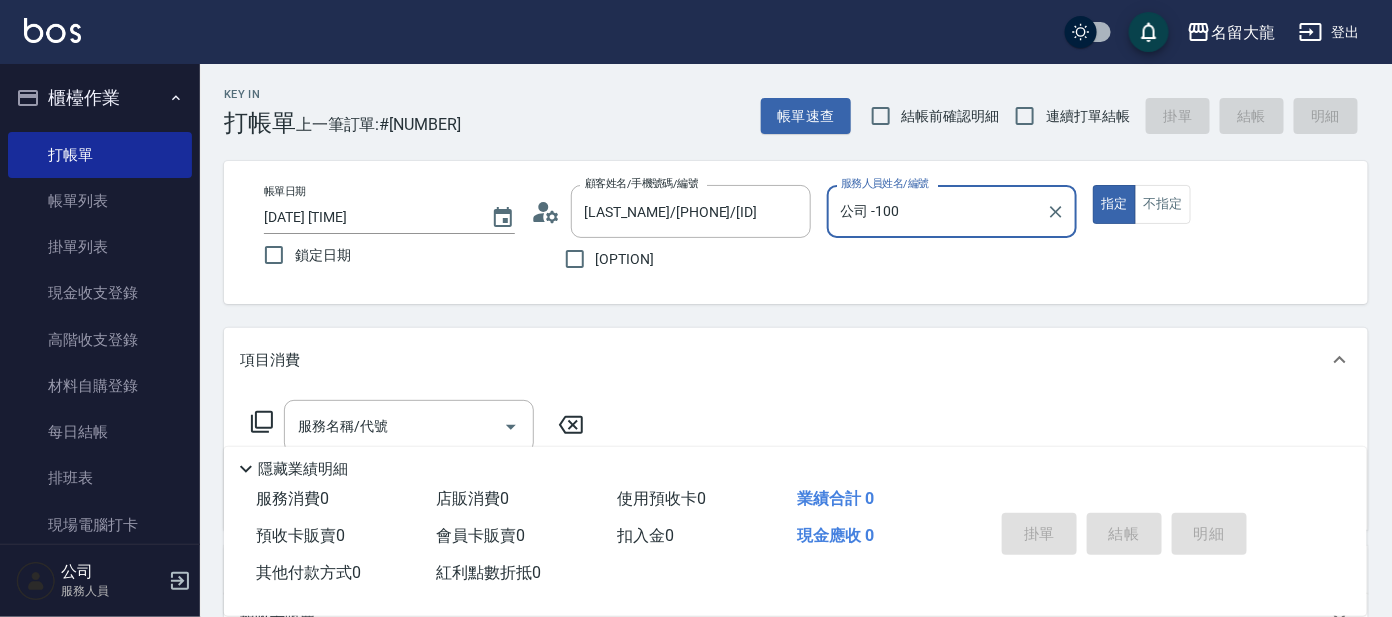 type on "公司 -100" 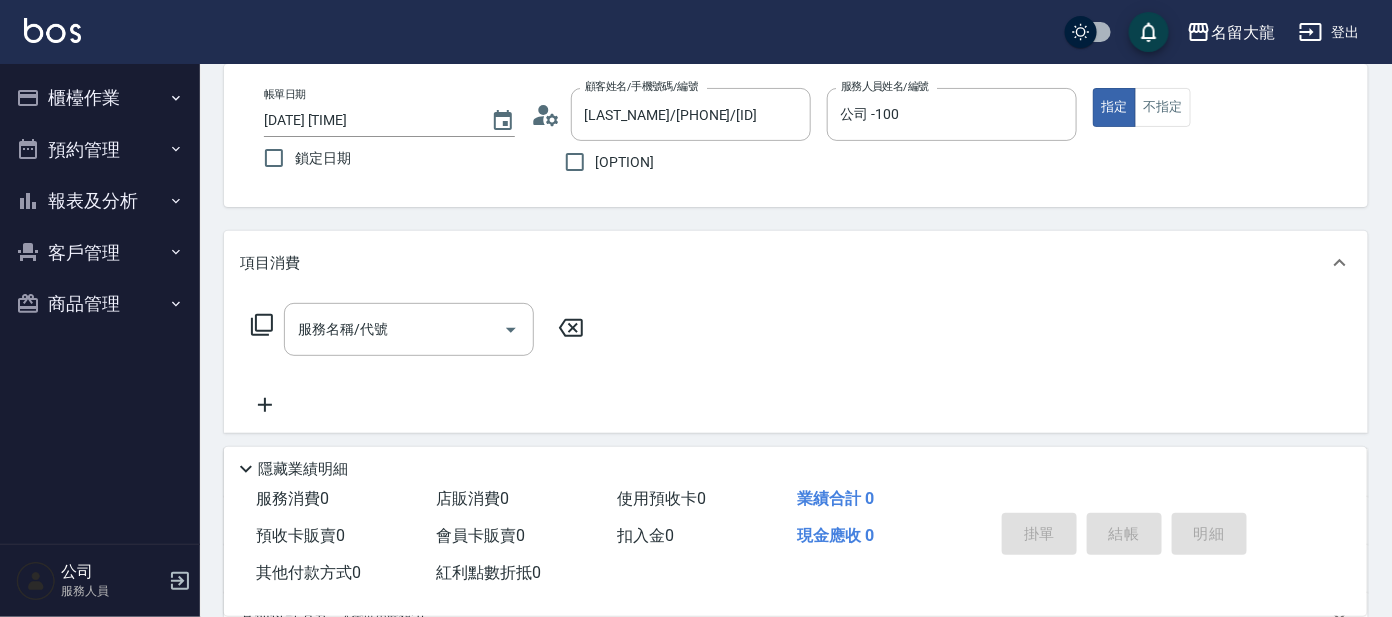 scroll, scrollTop: 124, scrollLeft: 0, axis: vertical 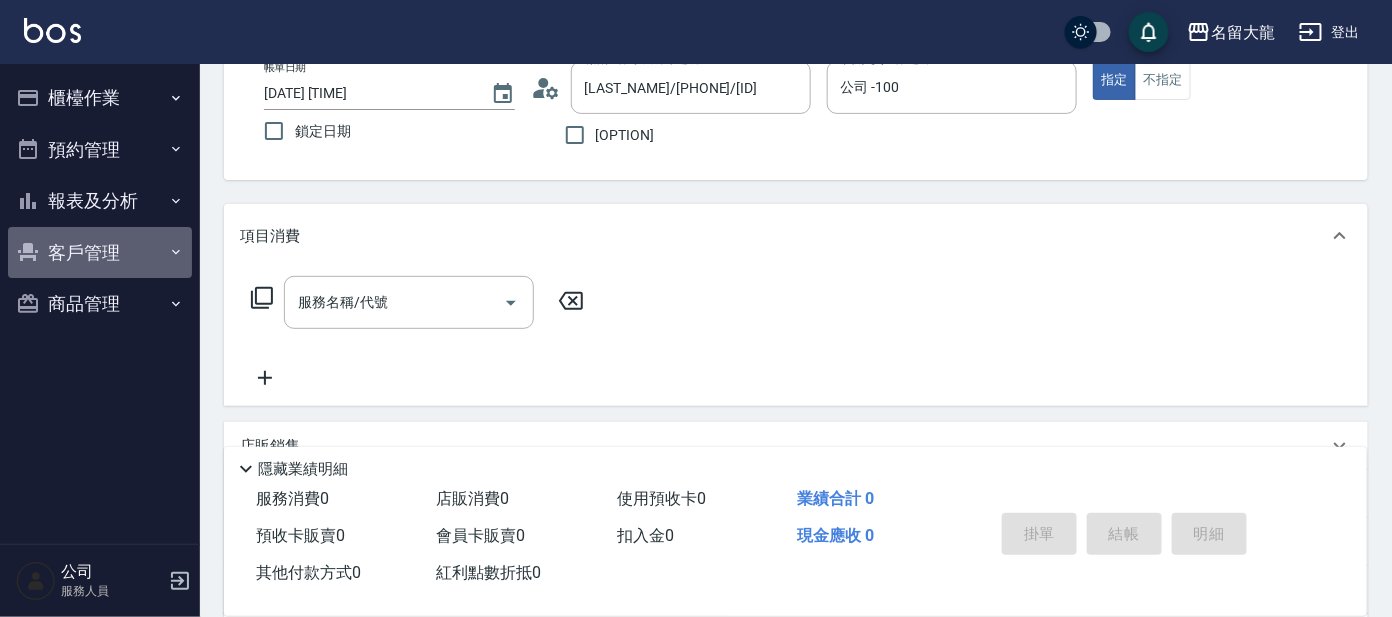click on "客戶管理" at bounding box center (100, 253) 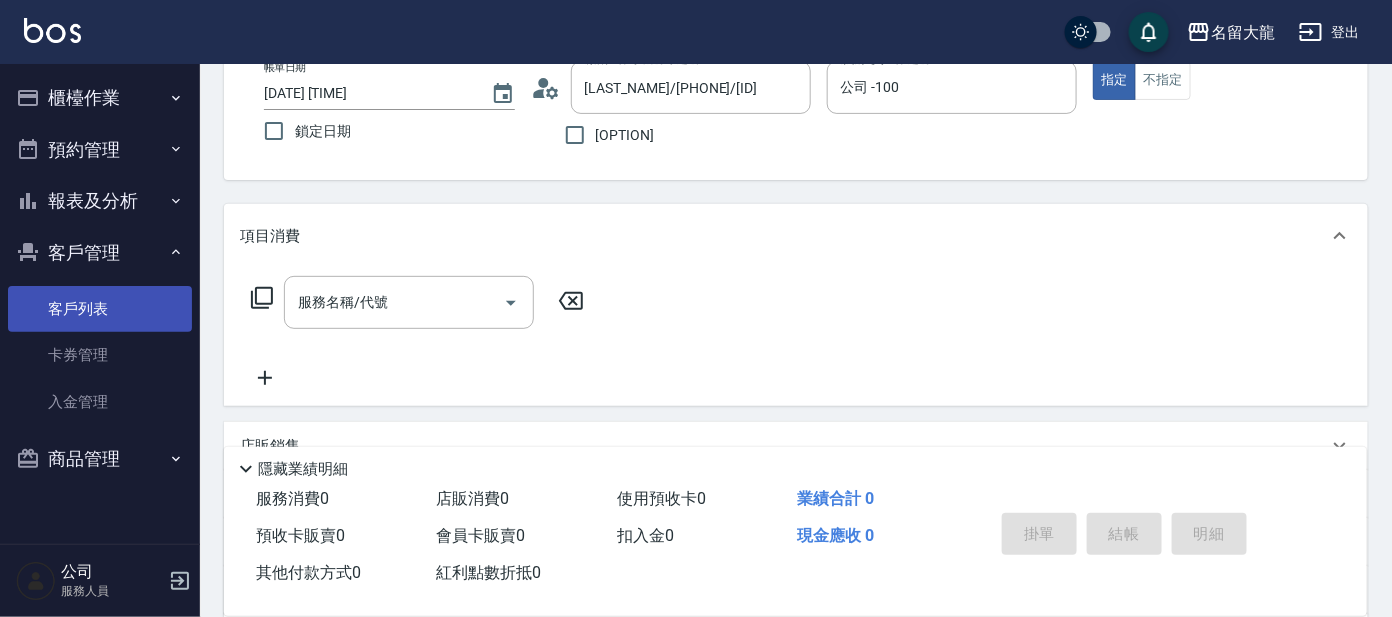 click on "客戶列表" at bounding box center (100, 309) 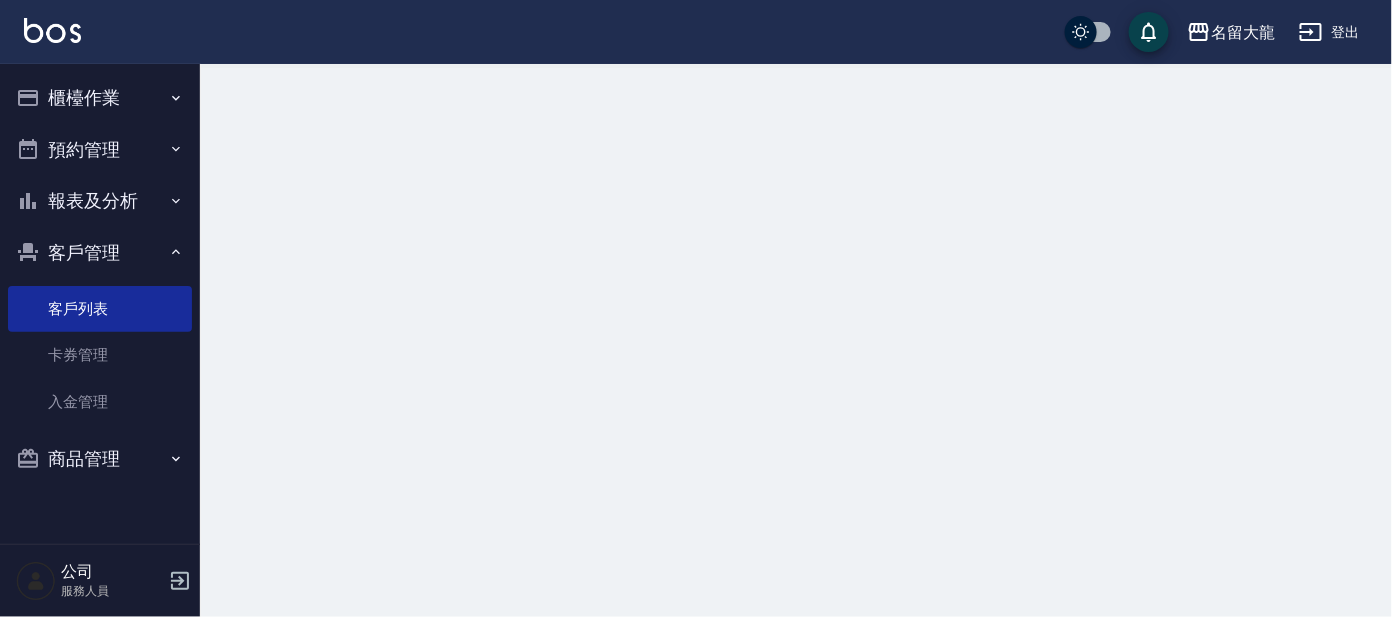 scroll, scrollTop: 0, scrollLeft: 0, axis: both 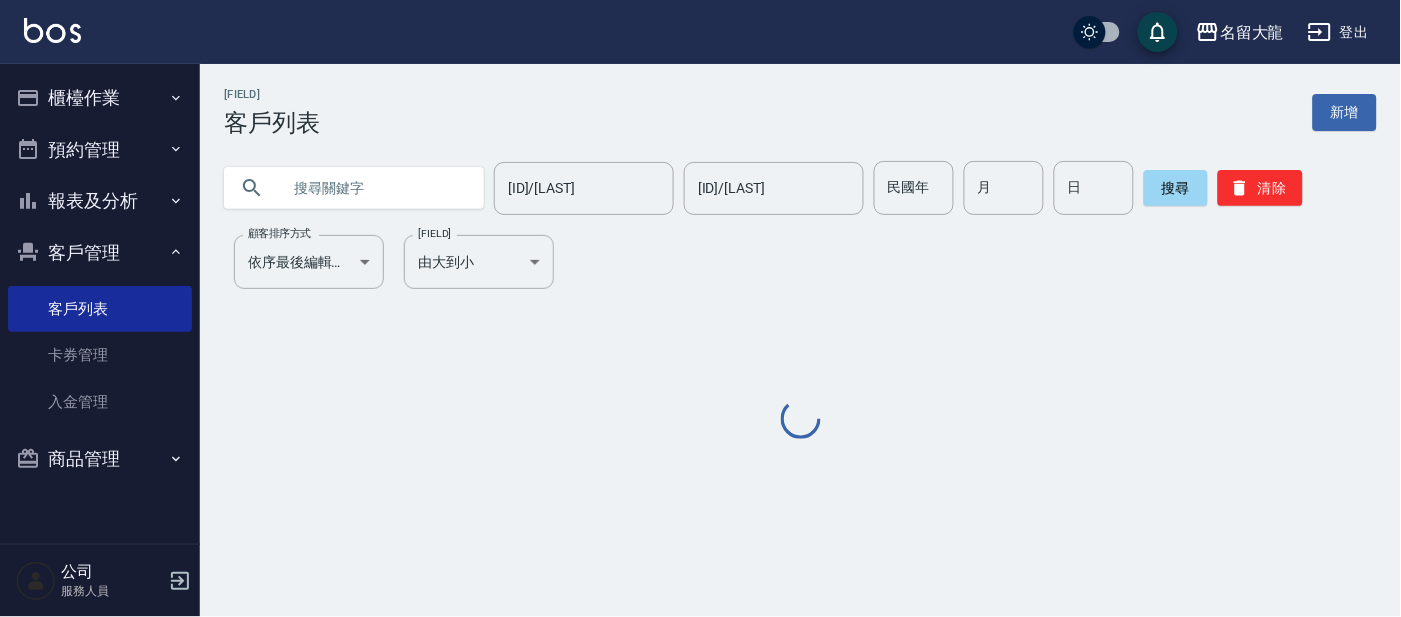 click at bounding box center [374, 188] 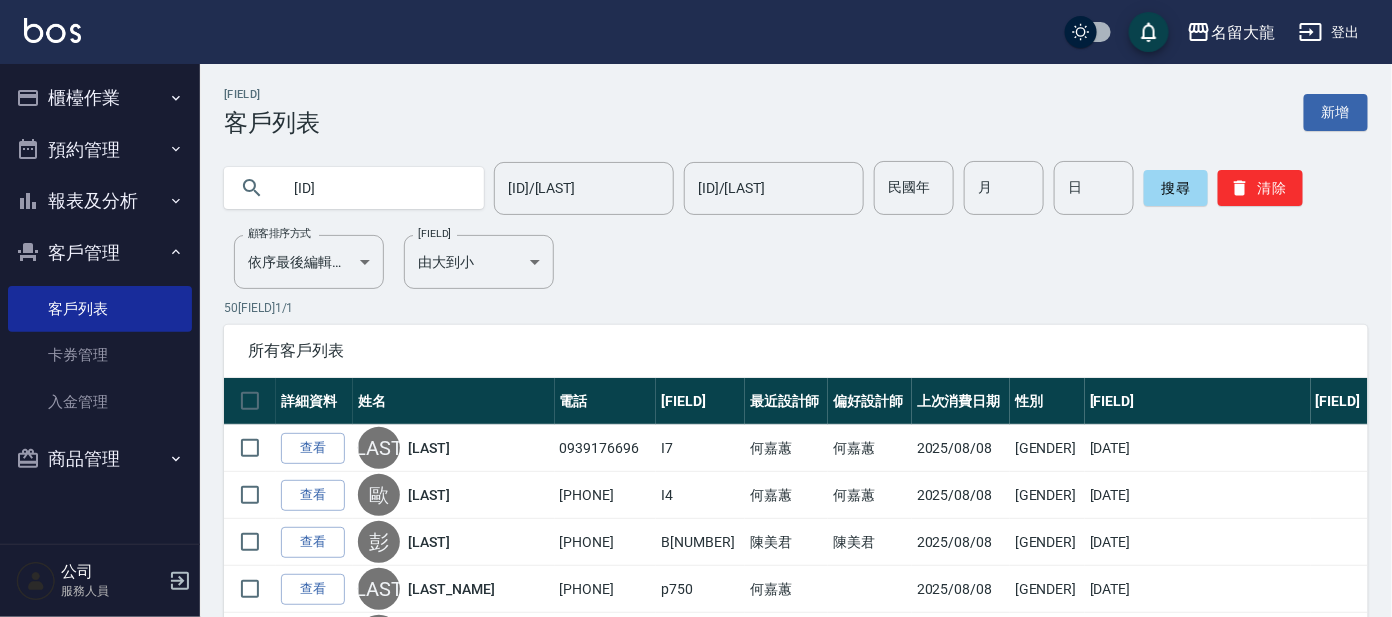 type on "[ID]" 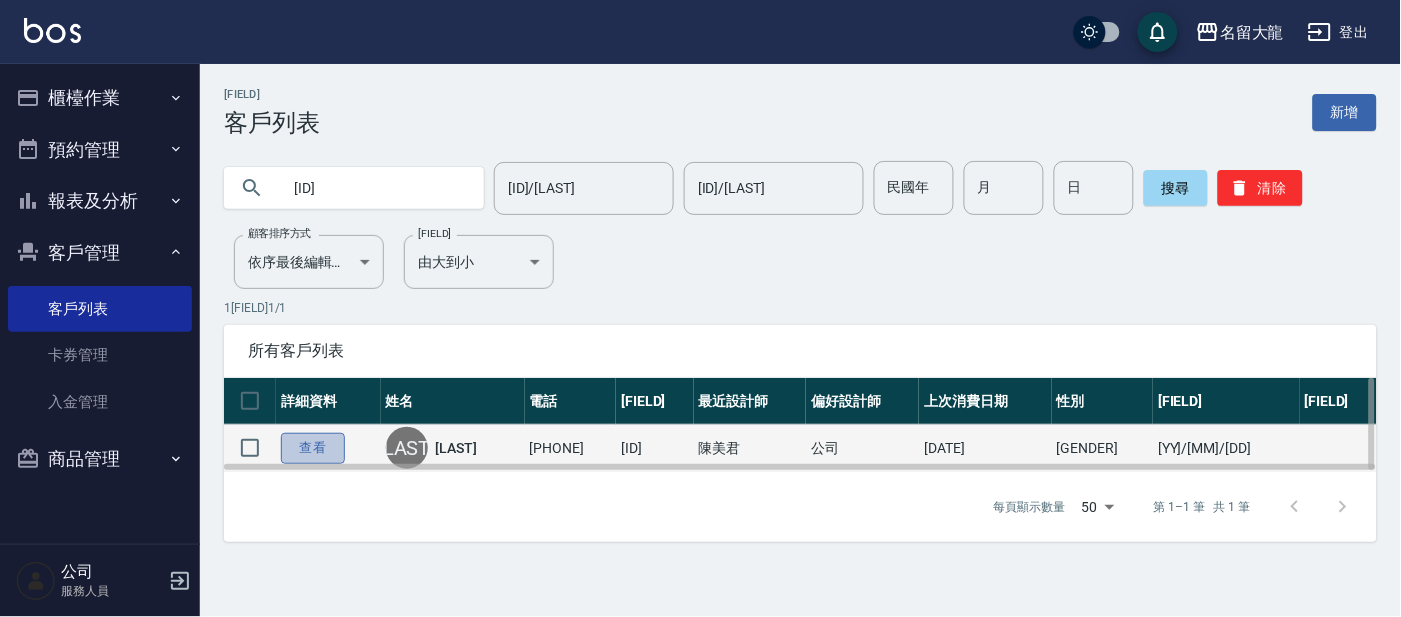 click on "查看" at bounding box center (313, 448) 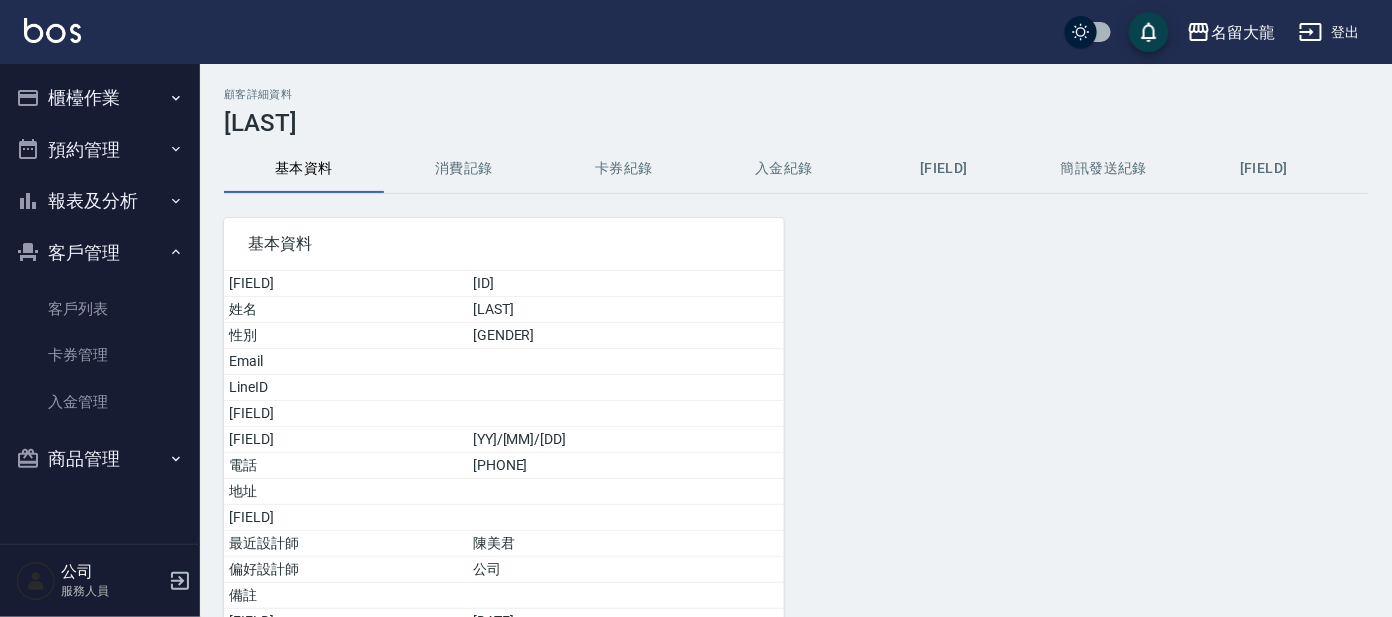 click on "消費記錄" at bounding box center [464, 169] 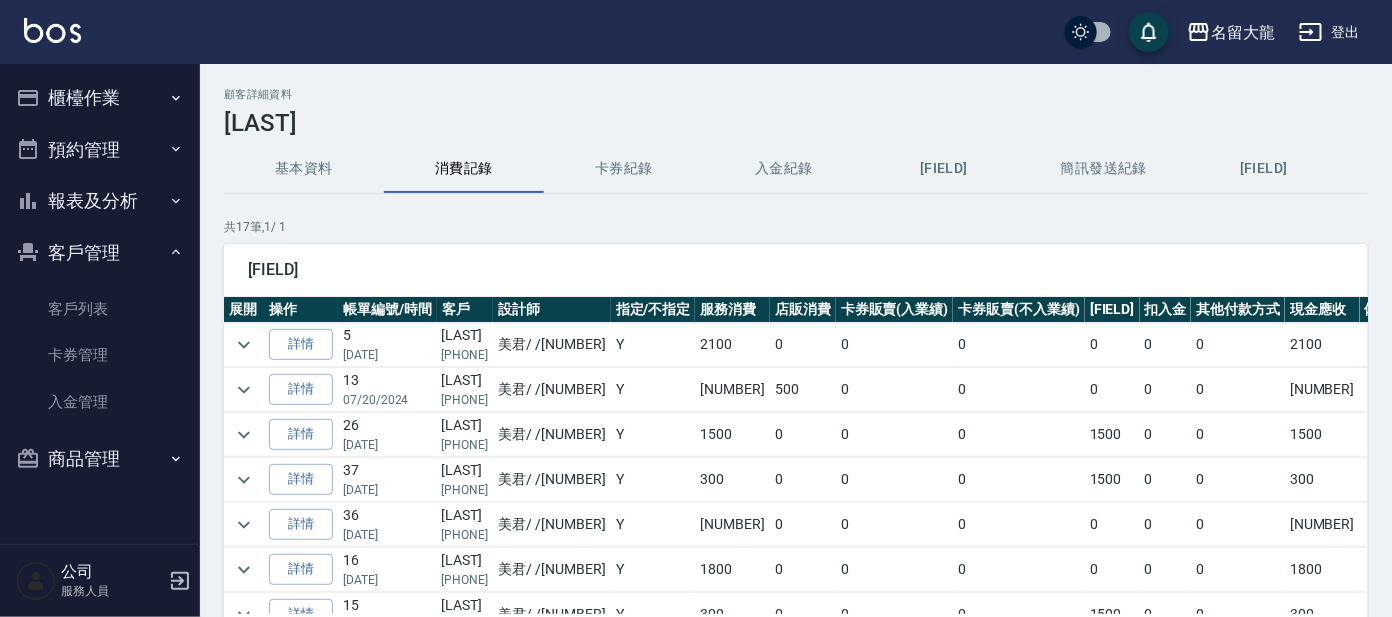 click on "櫃檯作業" at bounding box center (100, 98) 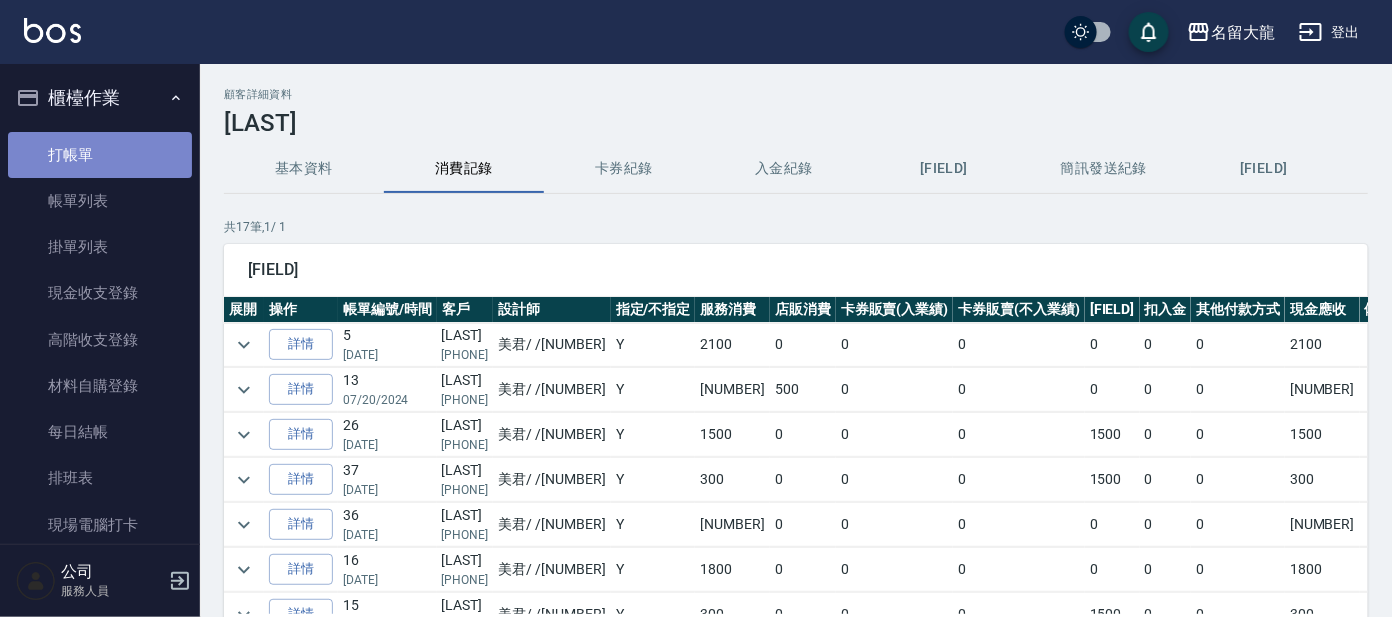 click on "打帳單" at bounding box center [100, 155] 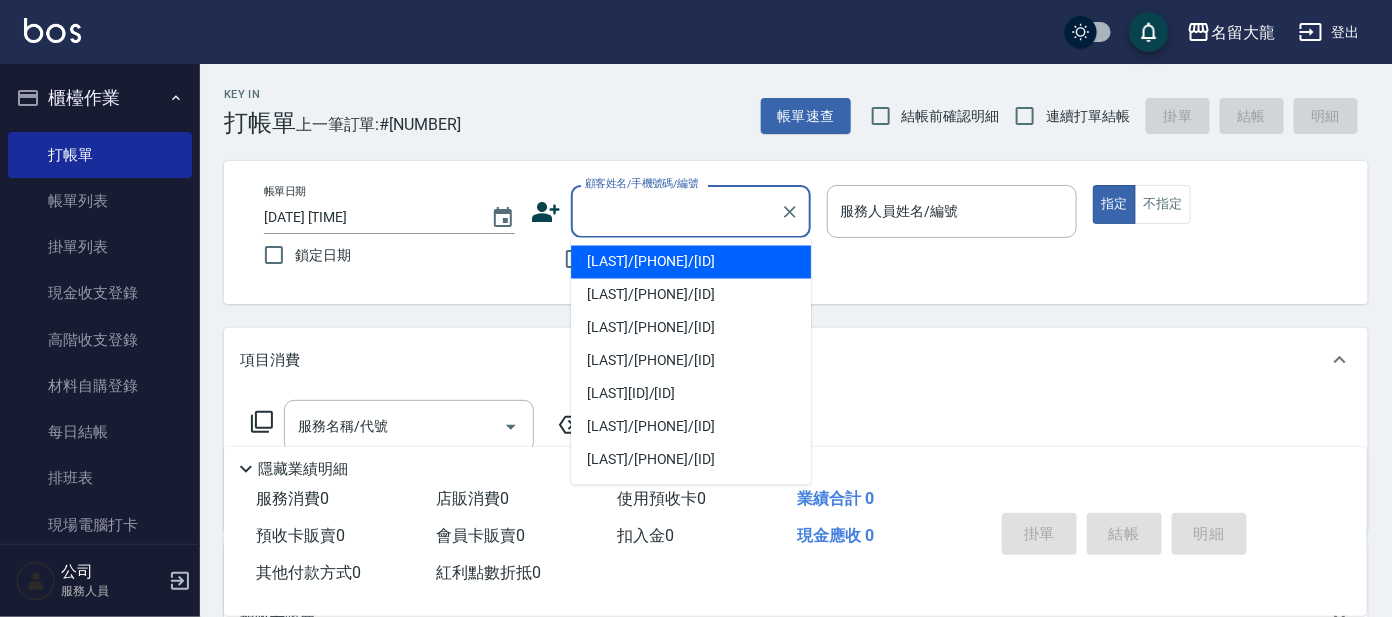 click on "顧客姓名/手機號碼/編號" at bounding box center [676, 211] 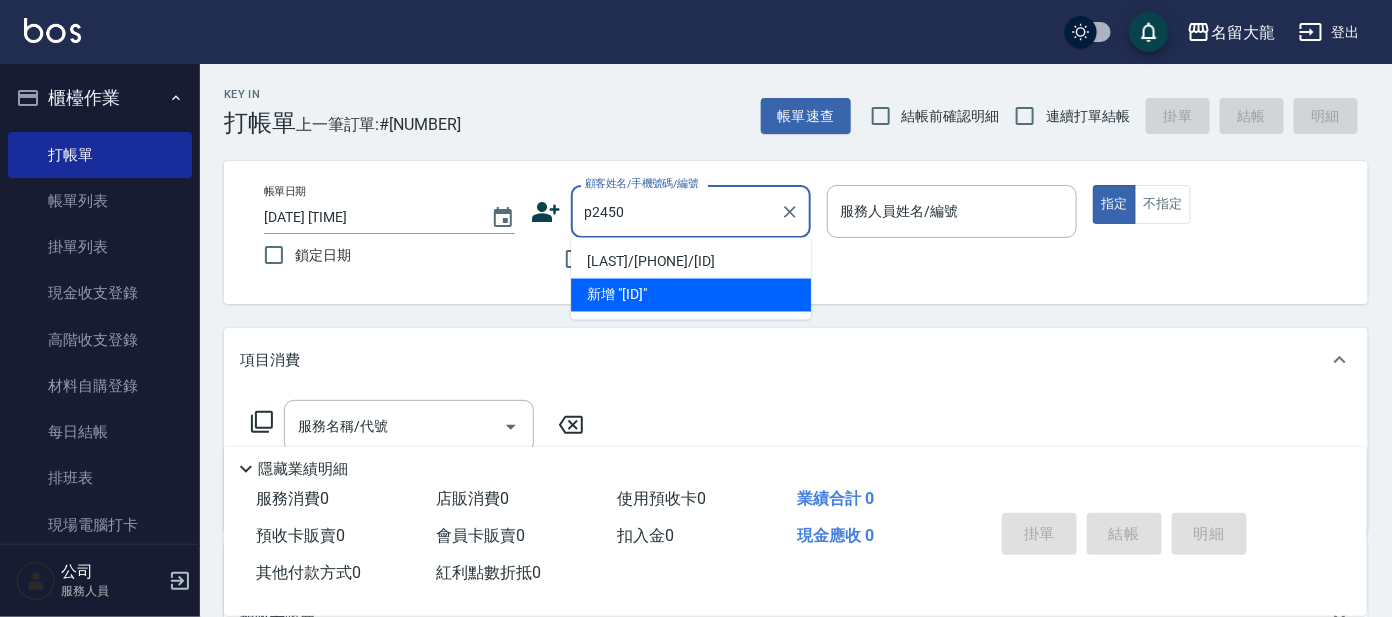 click on "[LAST]/[PHONE]/[ID]" at bounding box center [691, 262] 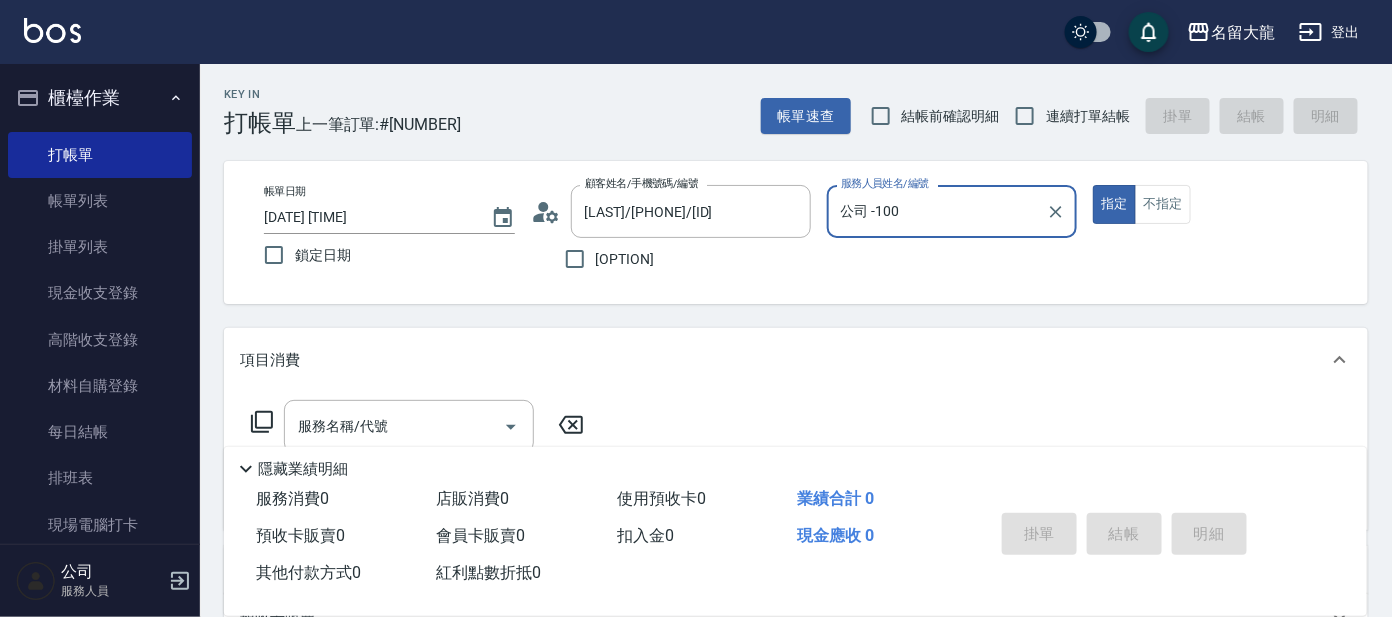 drag, startPoint x: 965, startPoint y: 195, endPoint x: 953, endPoint y: 173, distance: 25.059929 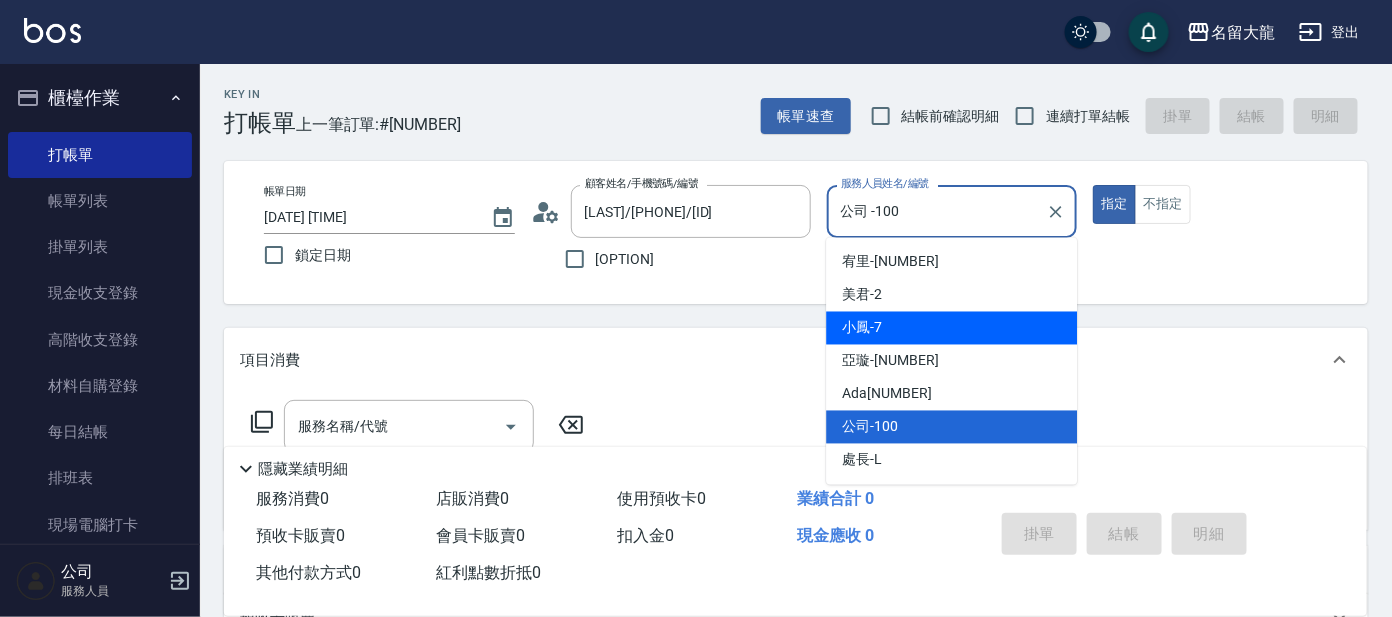 click on "小鳳 -7" at bounding box center (951, 328) 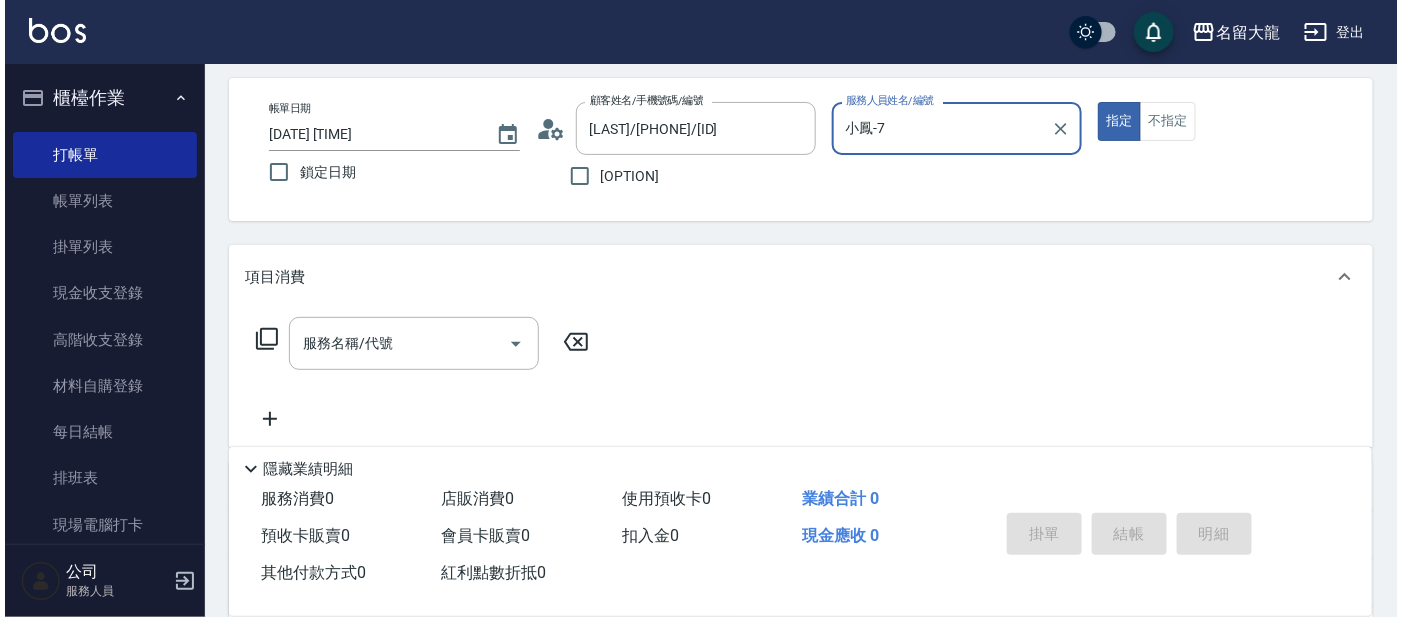 scroll, scrollTop: 124, scrollLeft: 0, axis: vertical 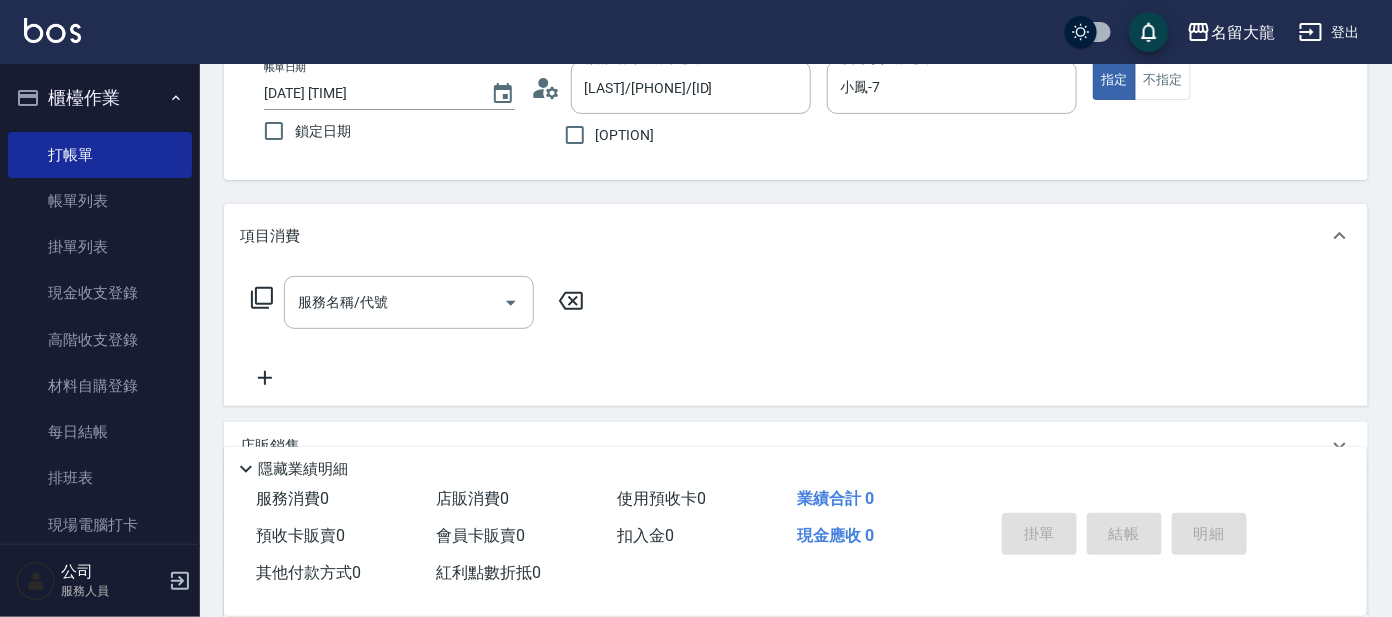 click 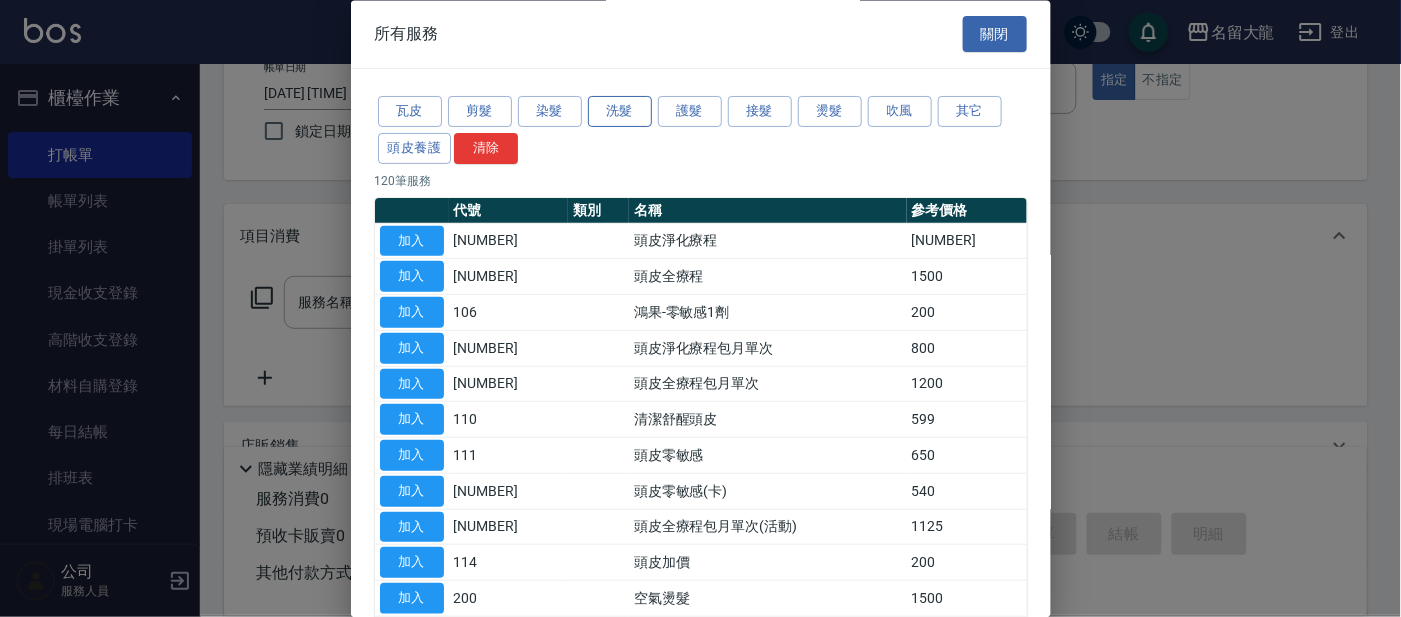 click on "洗髮" at bounding box center (620, 112) 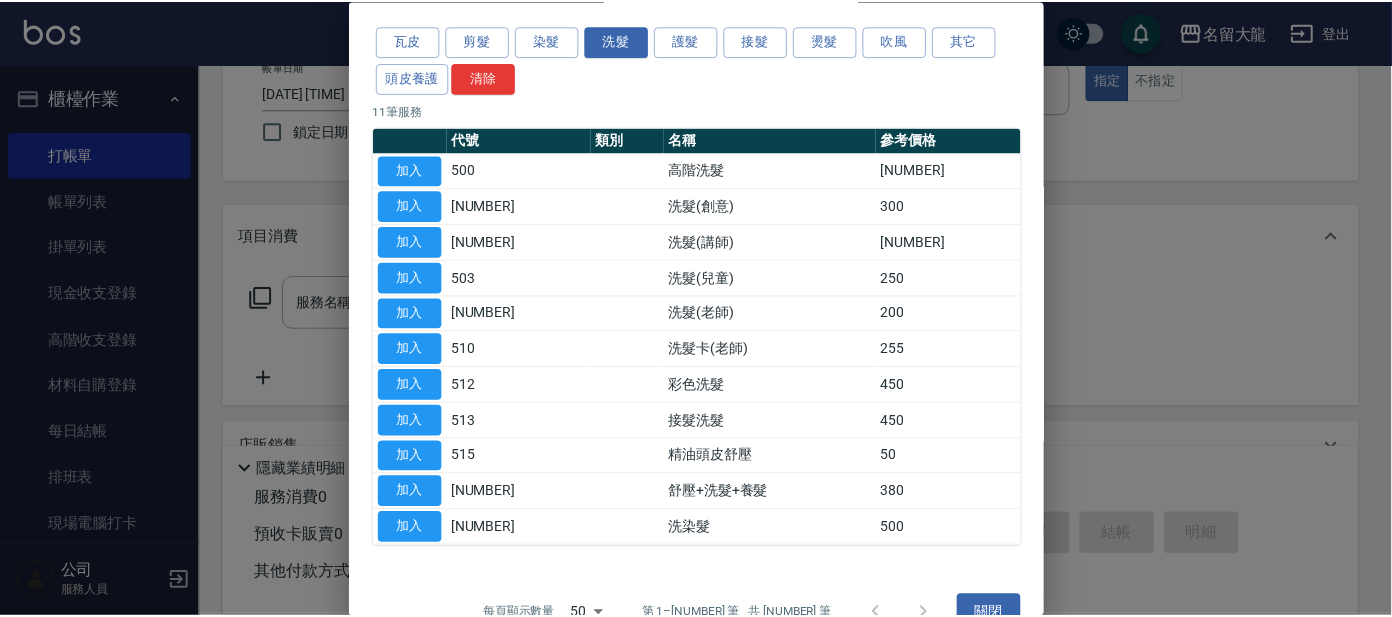 scroll, scrollTop: 109, scrollLeft: 0, axis: vertical 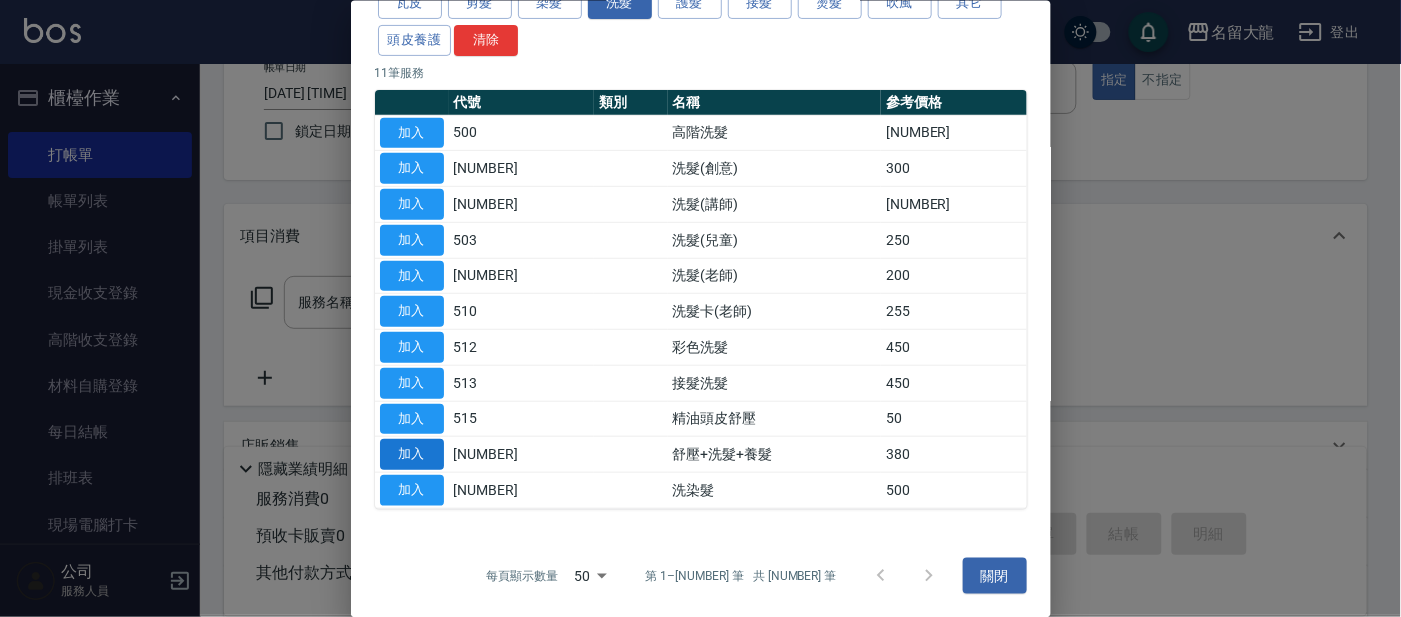 click on "加入" at bounding box center (412, 454) 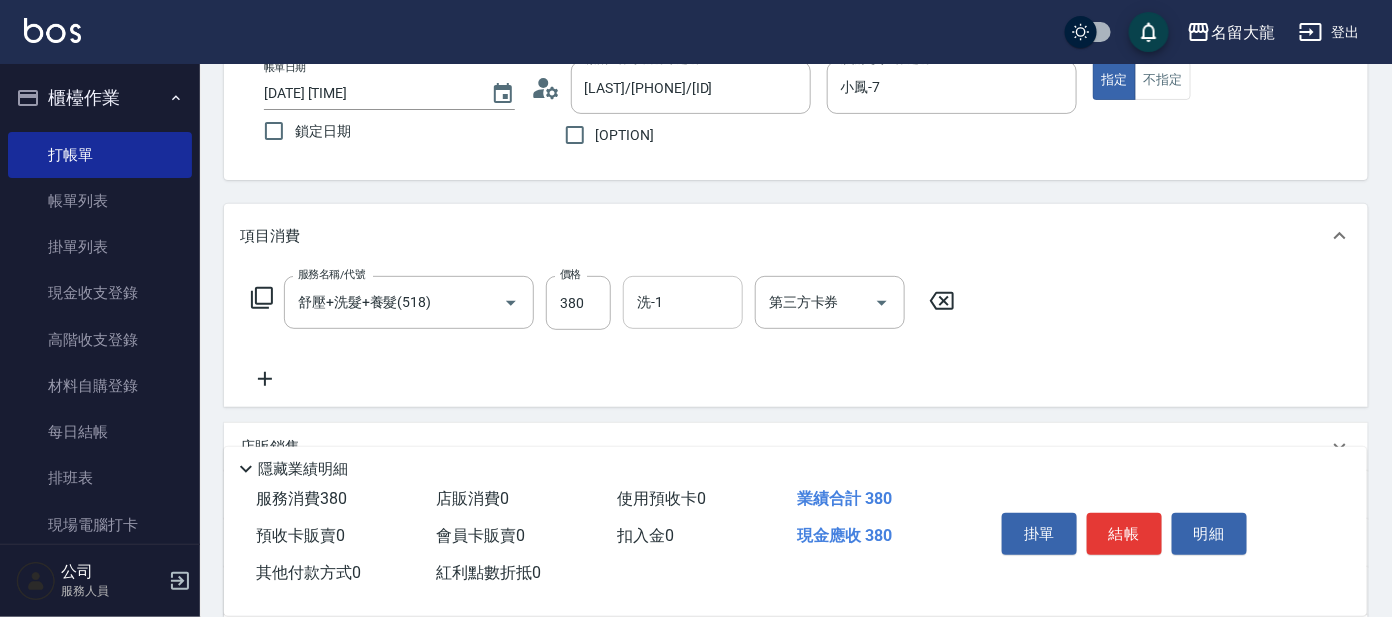 click on "洗-1 洗-1" at bounding box center [683, 302] 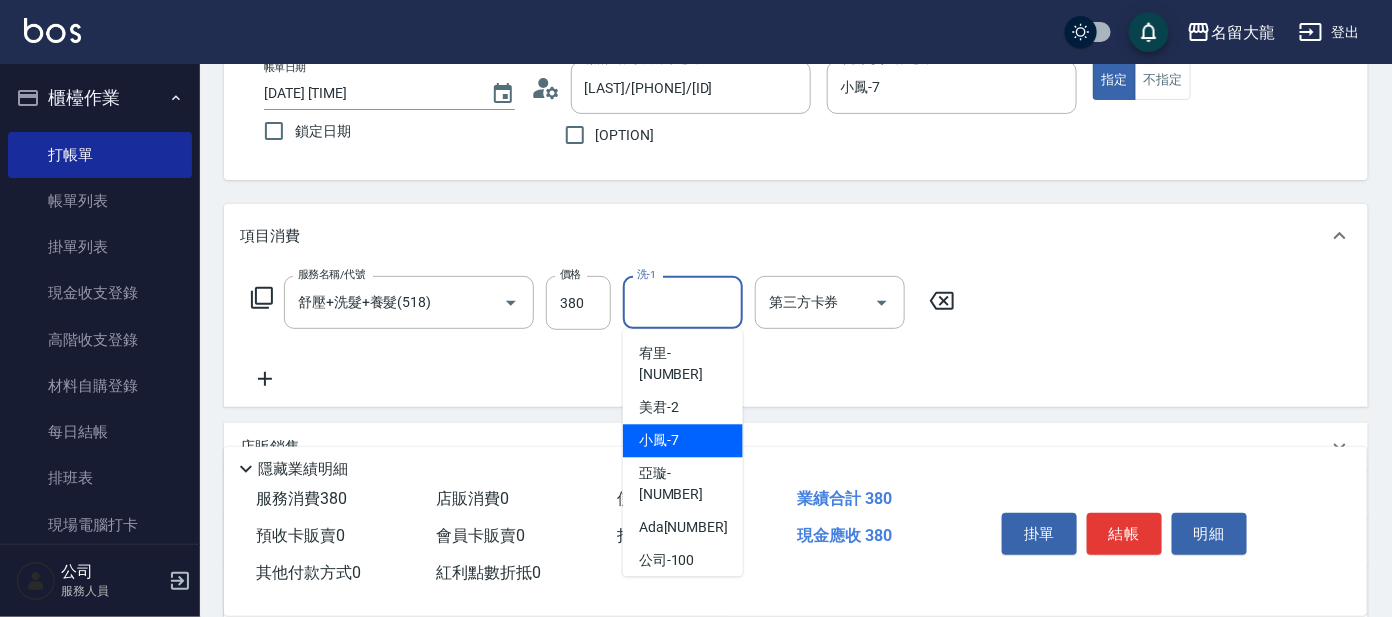 click on "小鳳 -7" at bounding box center [659, 441] 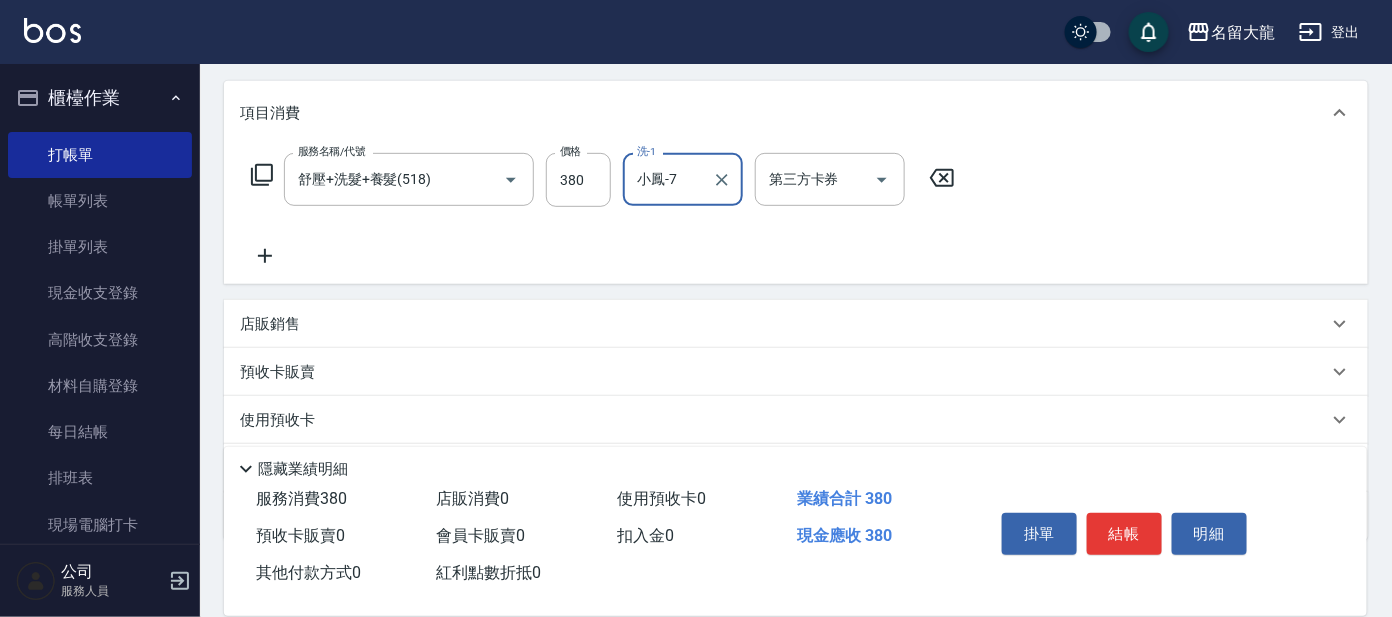 scroll, scrollTop: 249, scrollLeft: 0, axis: vertical 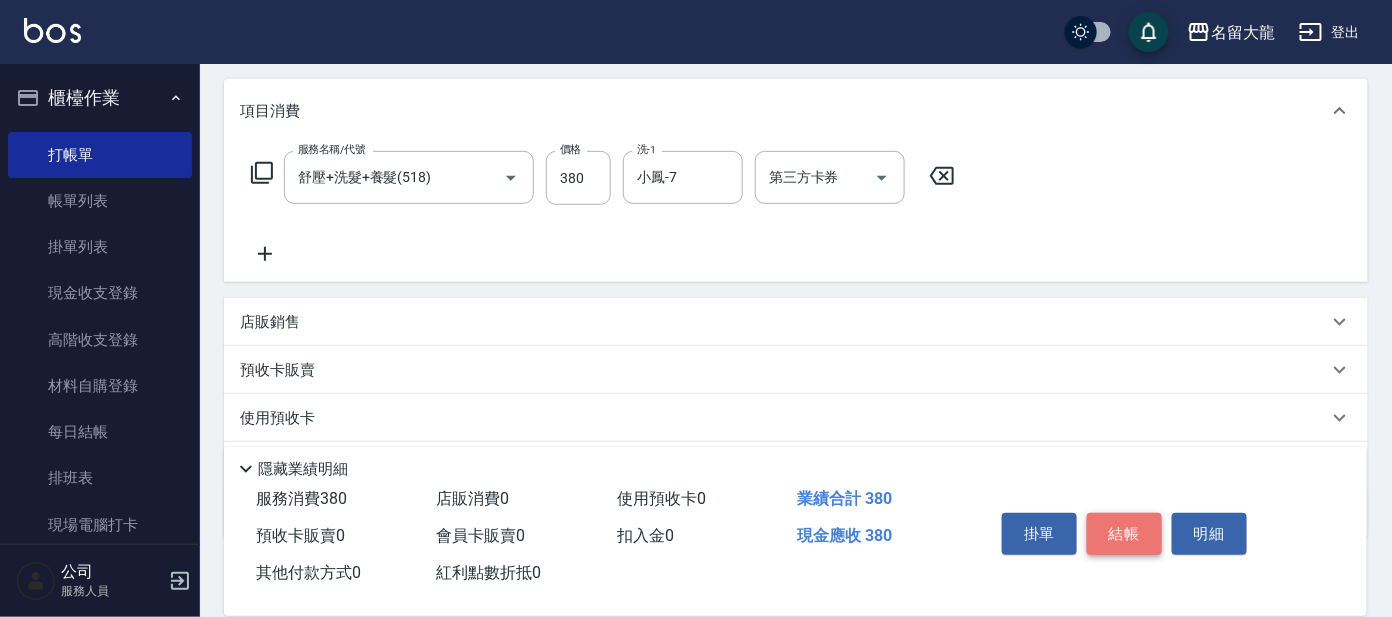 click on "結帳" at bounding box center [1124, 534] 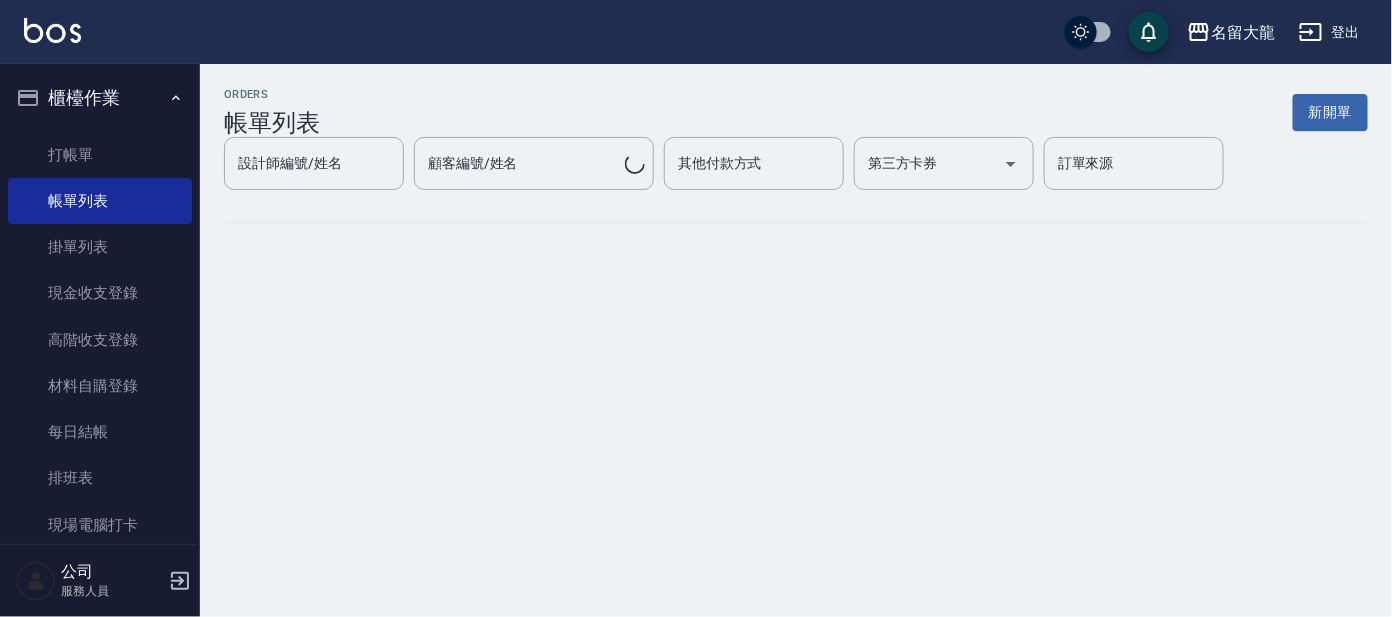 scroll, scrollTop: 0, scrollLeft: 0, axis: both 